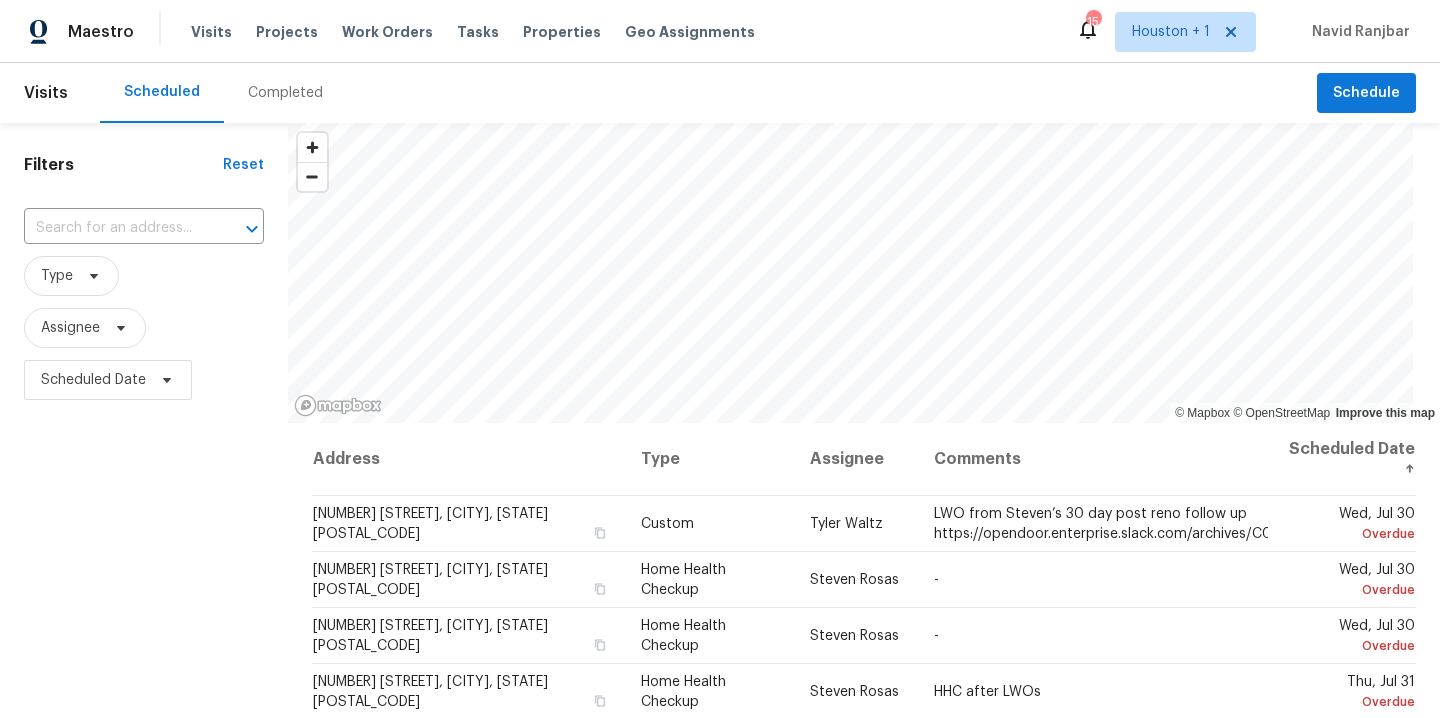 scroll, scrollTop: 0, scrollLeft: 0, axis: both 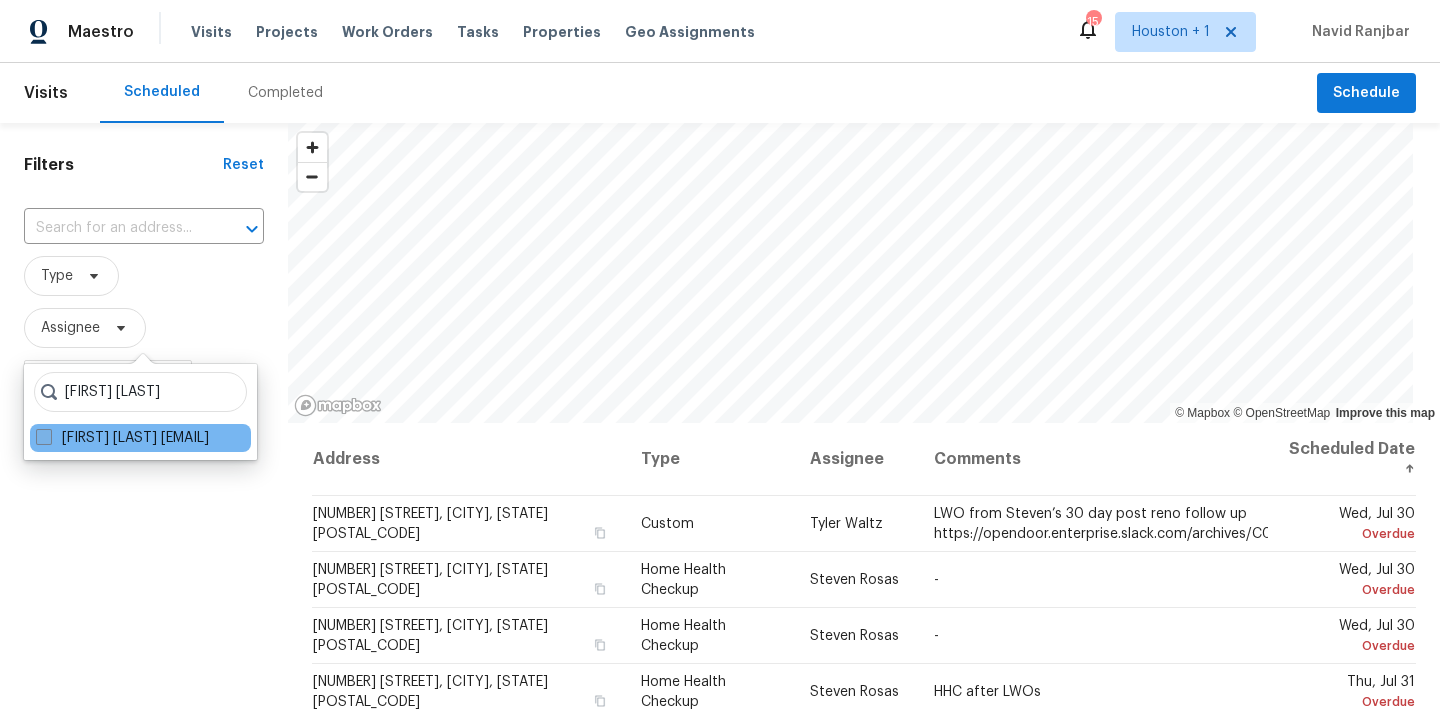 type on "stephen lacy" 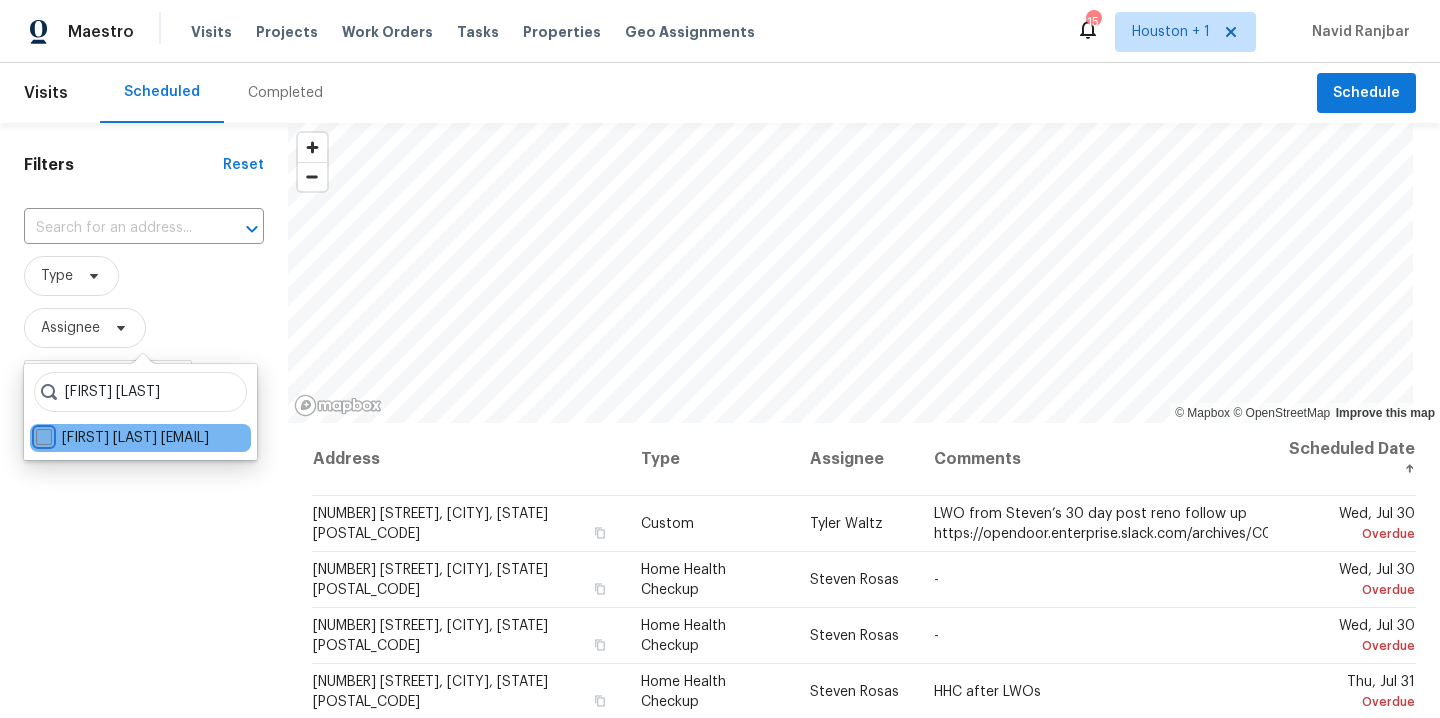 click on "Stephen Lacy
stephen.lacy@opendoor.com" at bounding box center [42, 434] 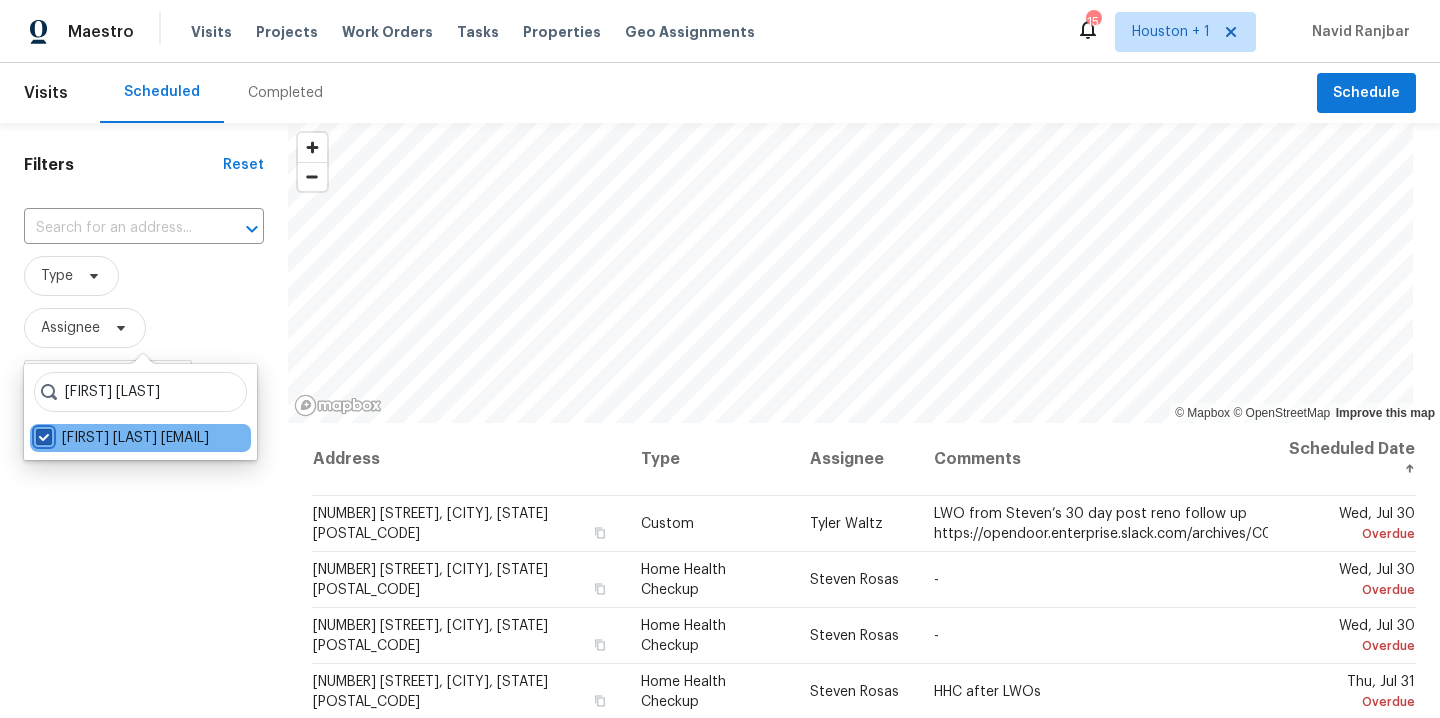checkbox on "true" 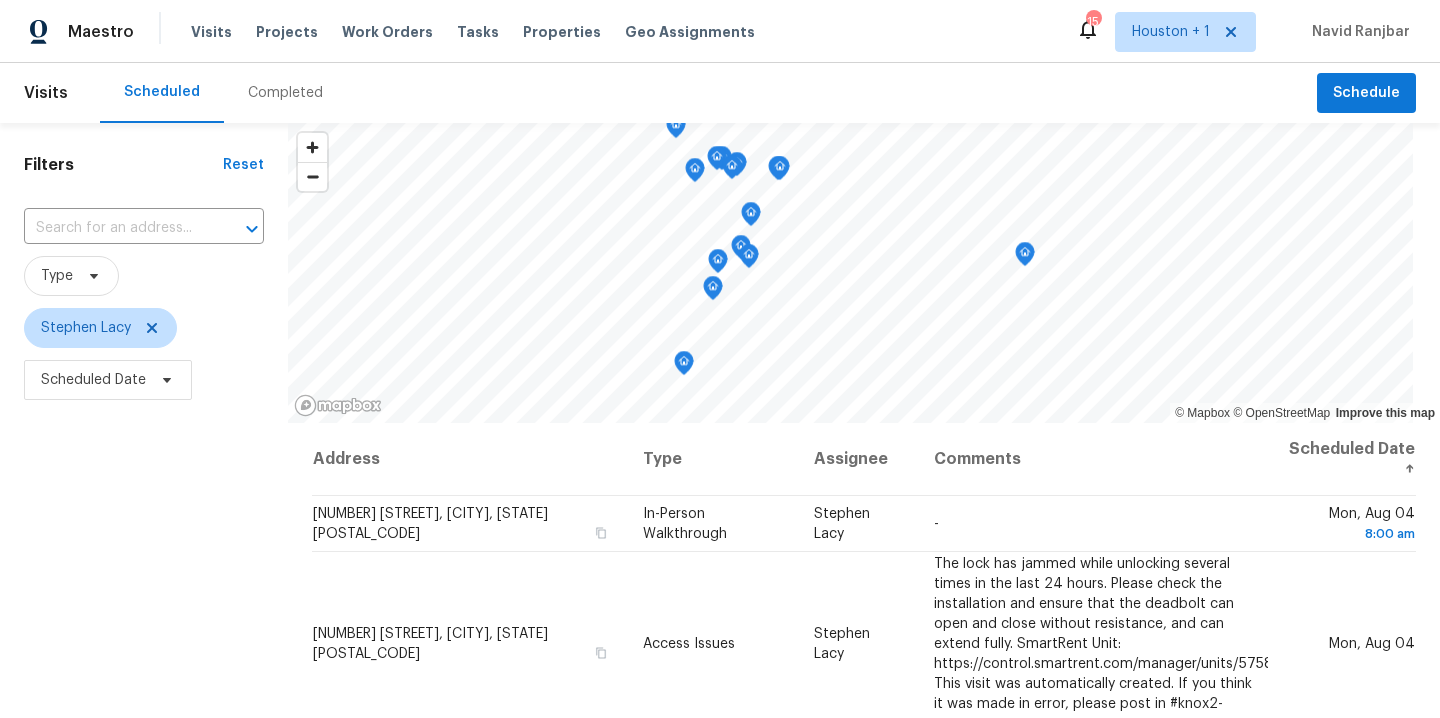 scroll, scrollTop: 188, scrollLeft: 0, axis: vertical 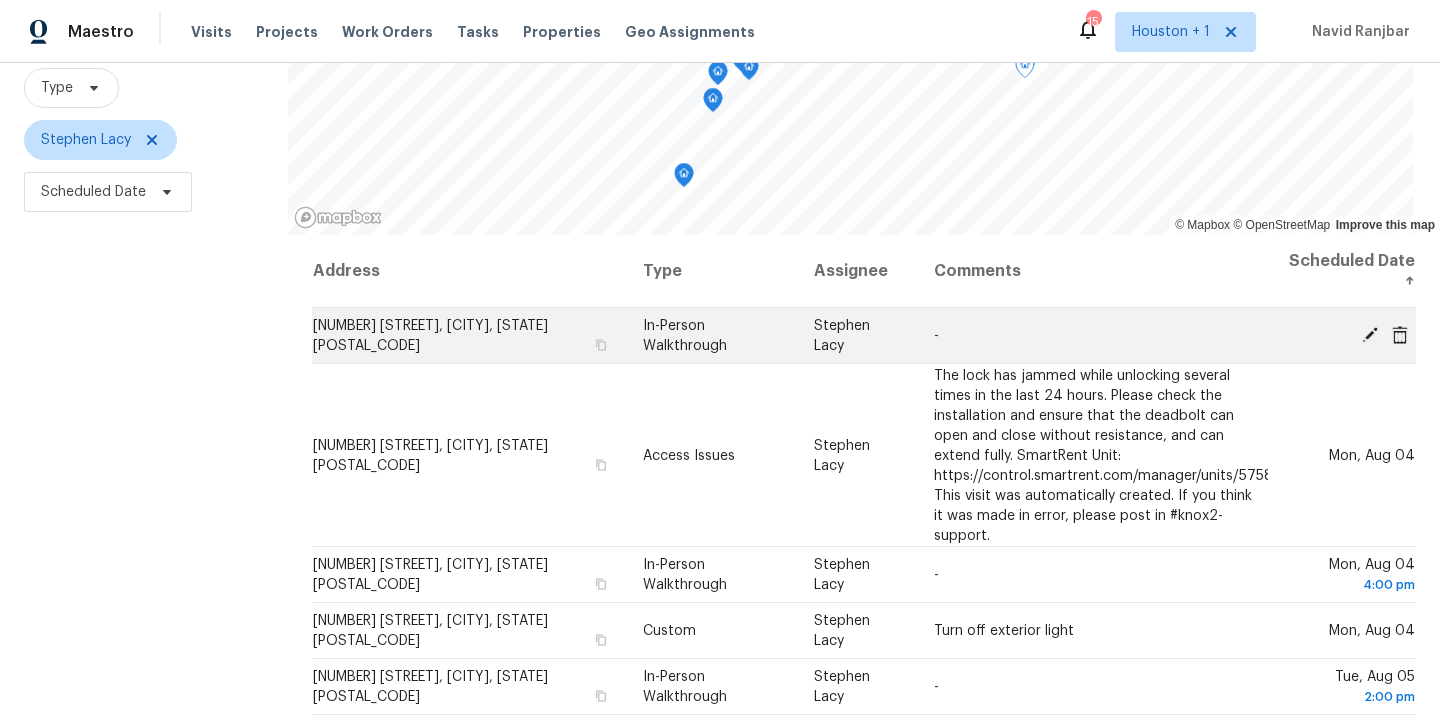click 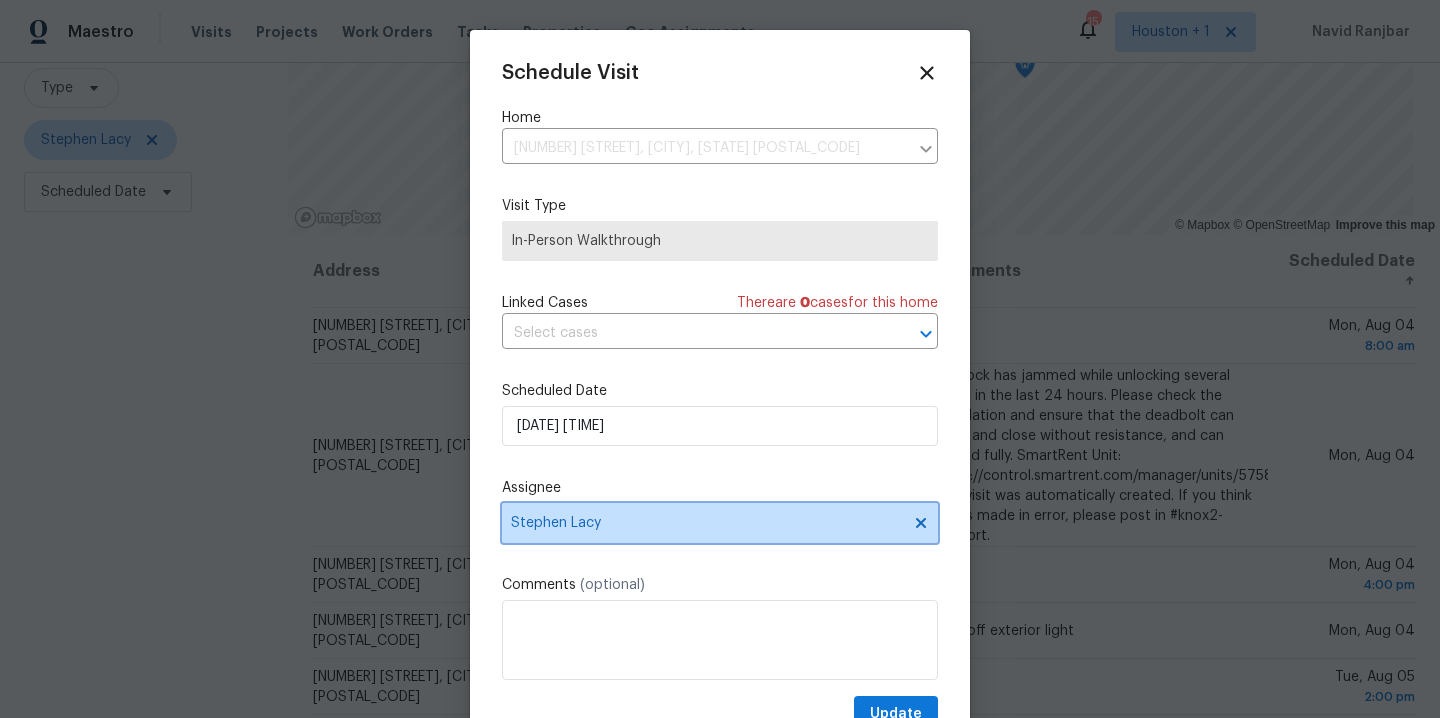 click on "Stephen Lacy" at bounding box center (720, 523) 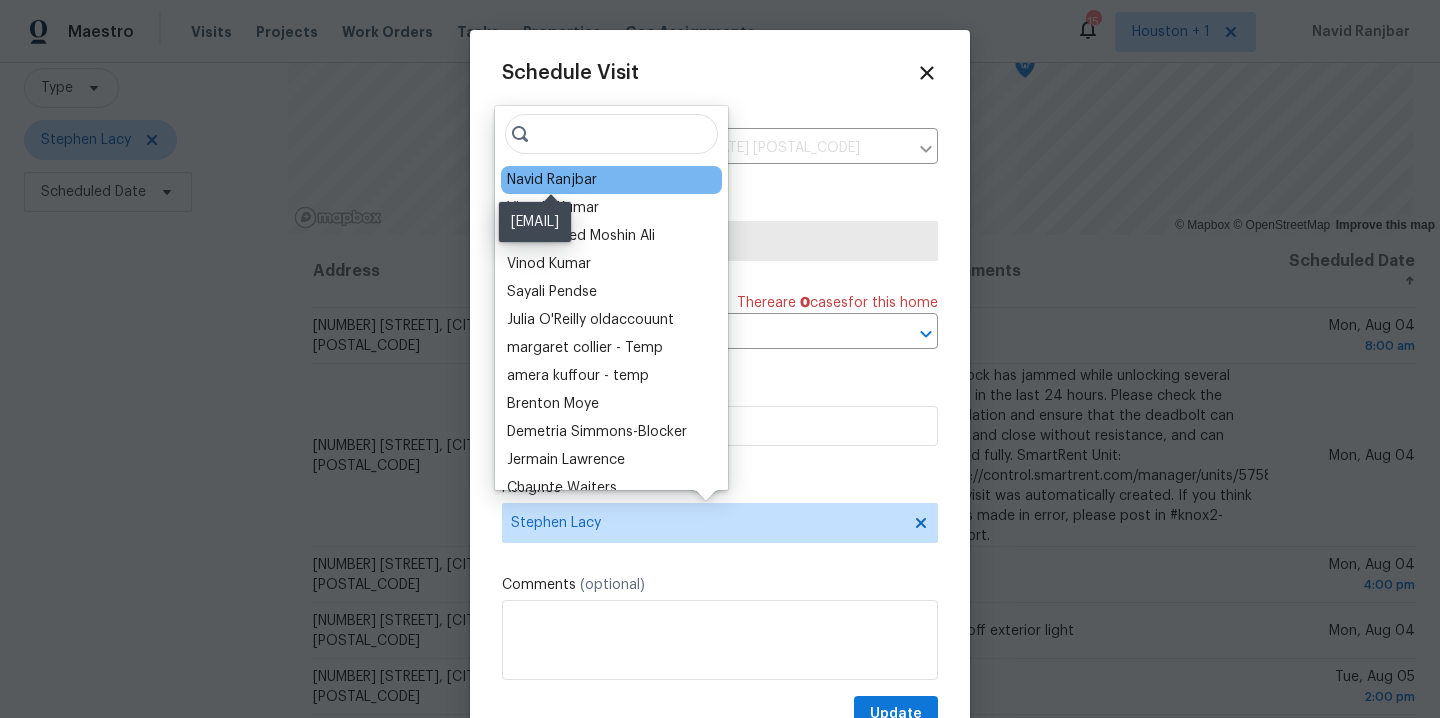 click on "Navid Ranjbar" at bounding box center [552, 180] 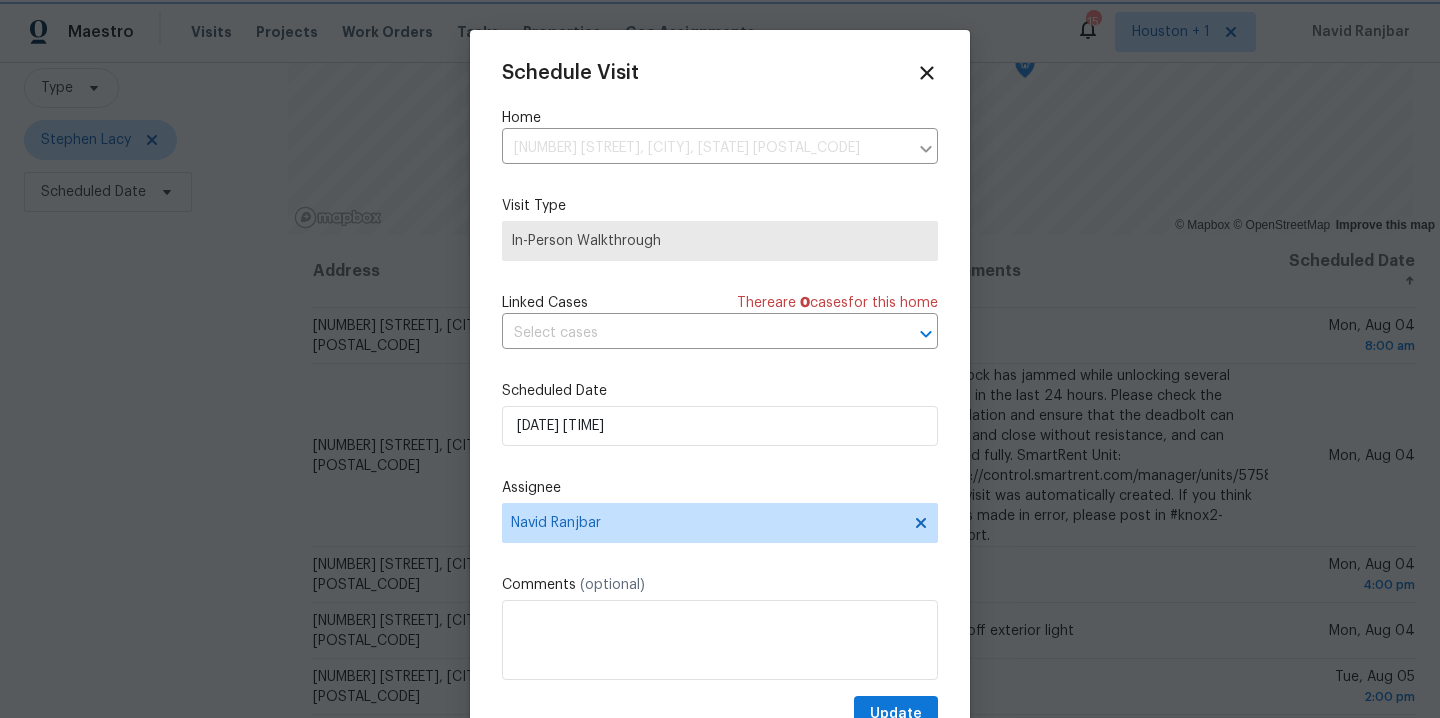 scroll, scrollTop: 36, scrollLeft: 0, axis: vertical 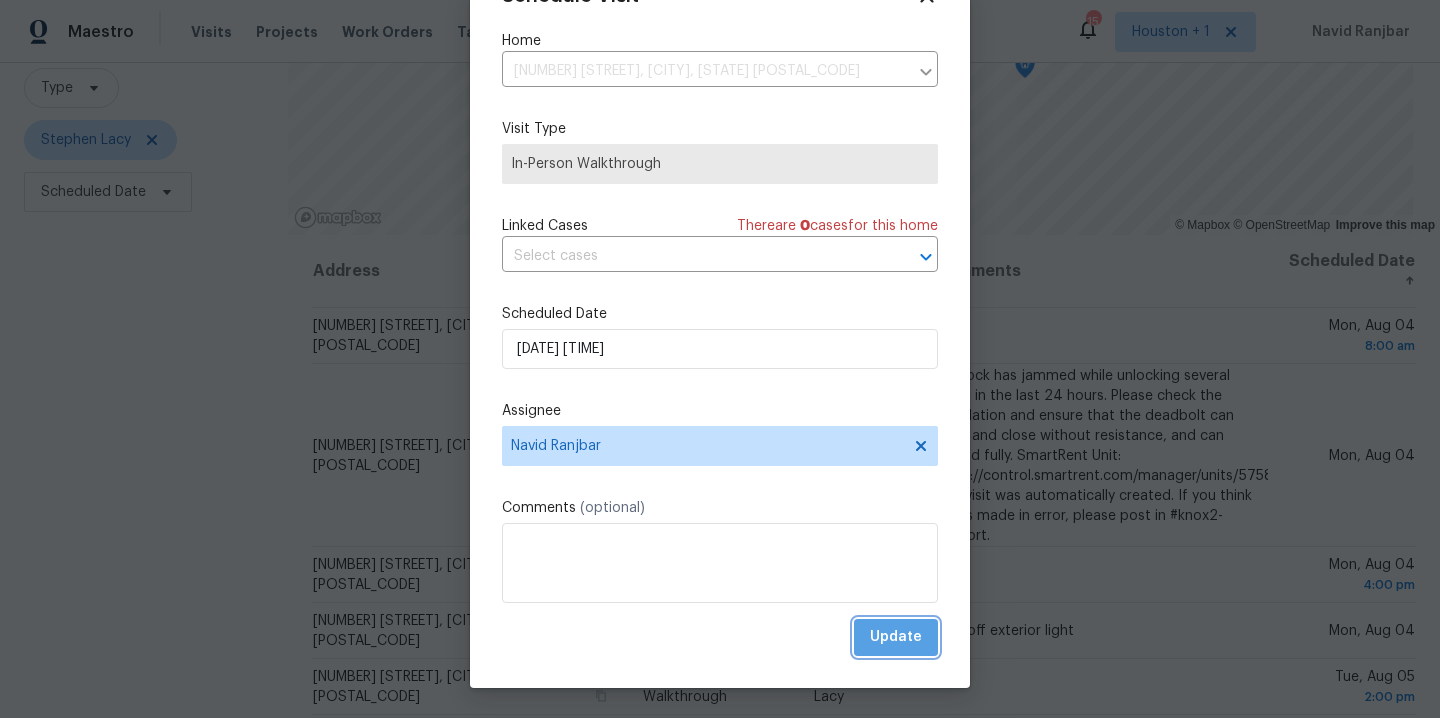 click on "Update" at bounding box center (896, 637) 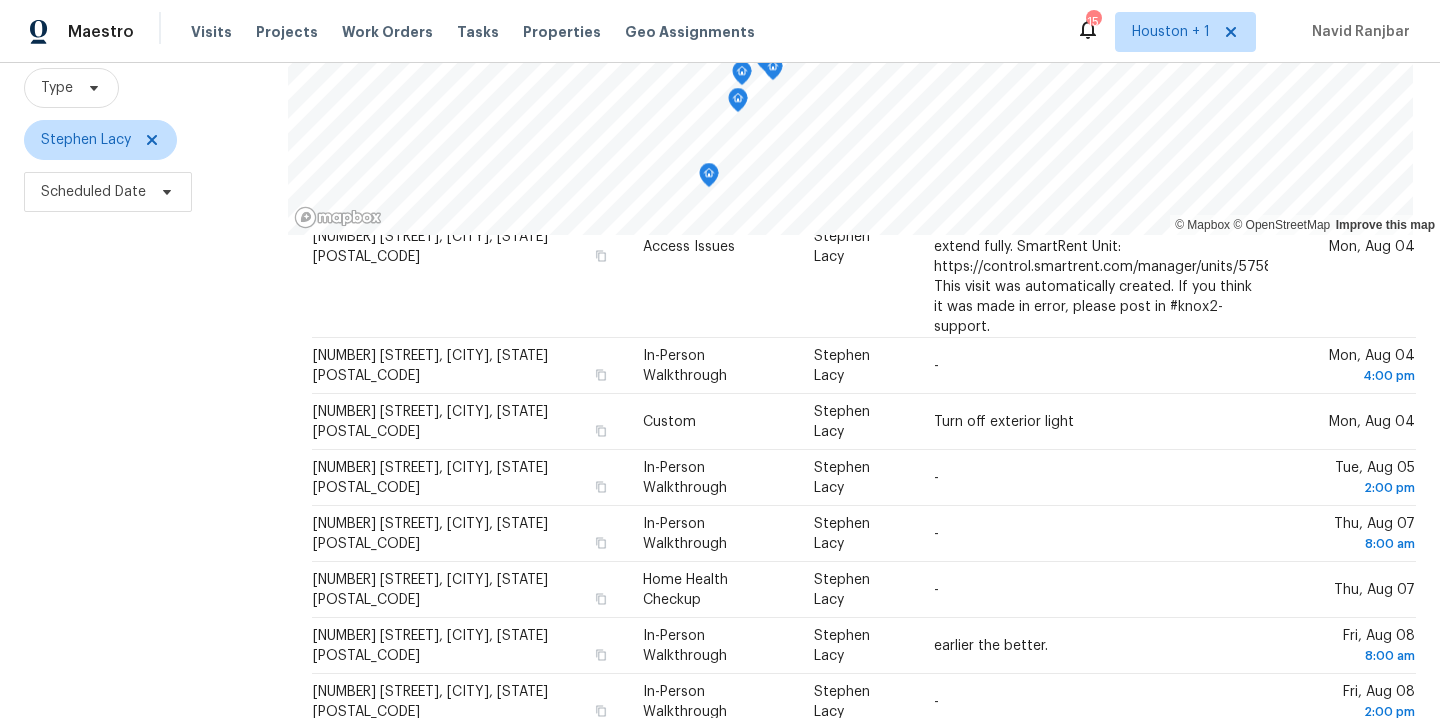 scroll, scrollTop: 136, scrollLeft: 0, axis: vertical 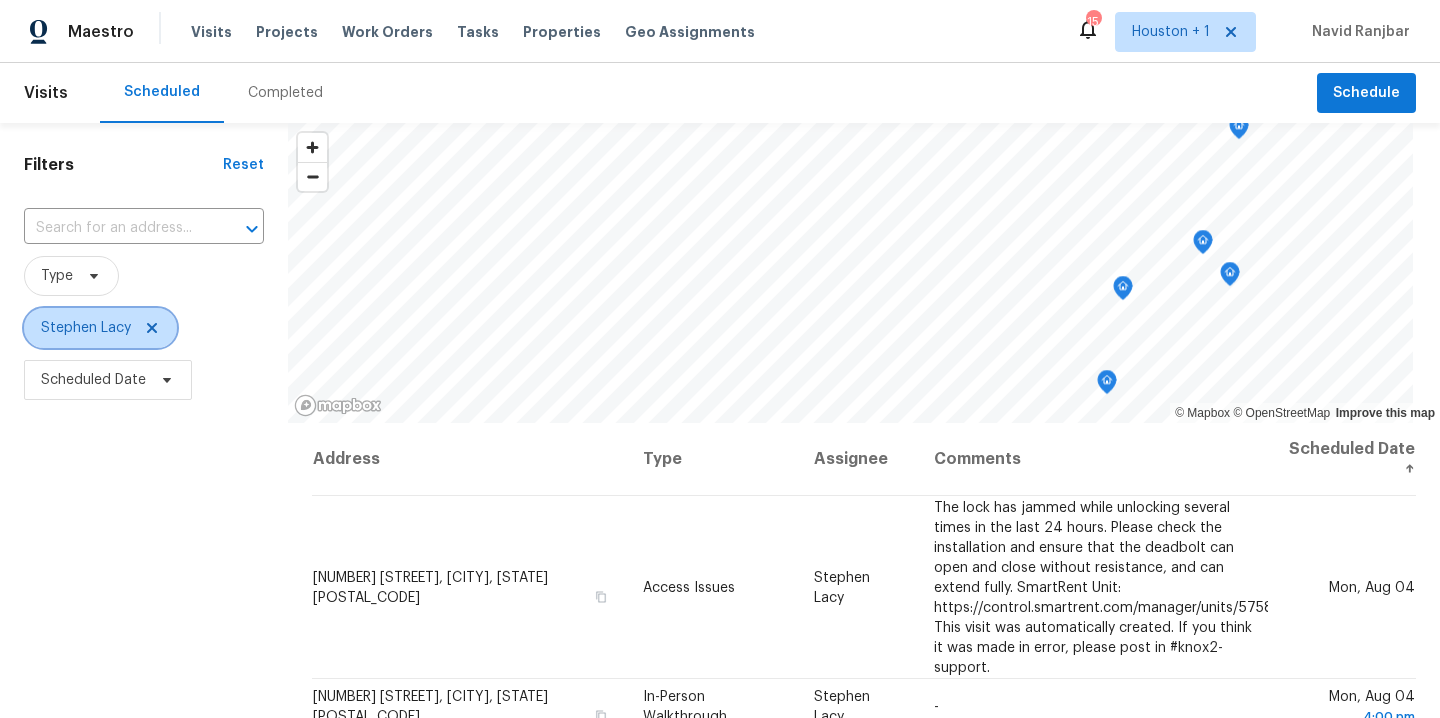 click 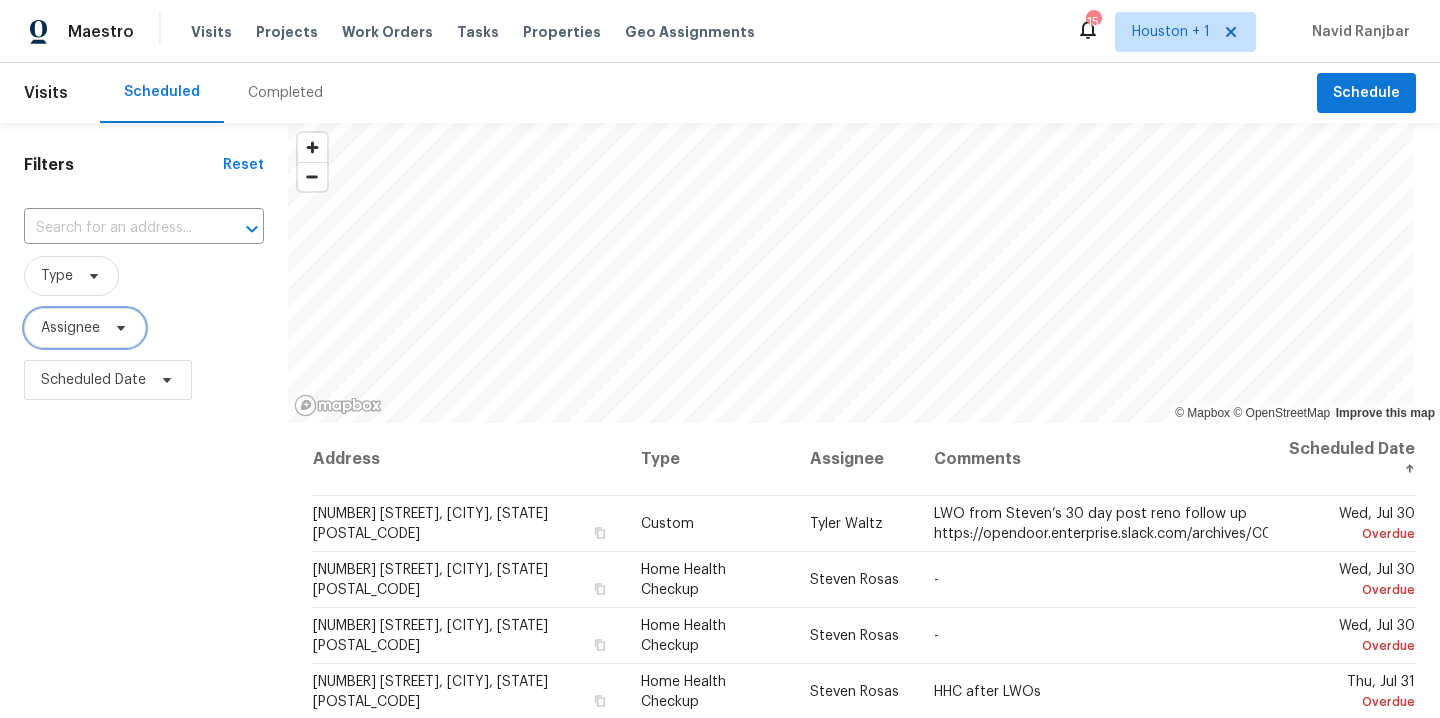 click 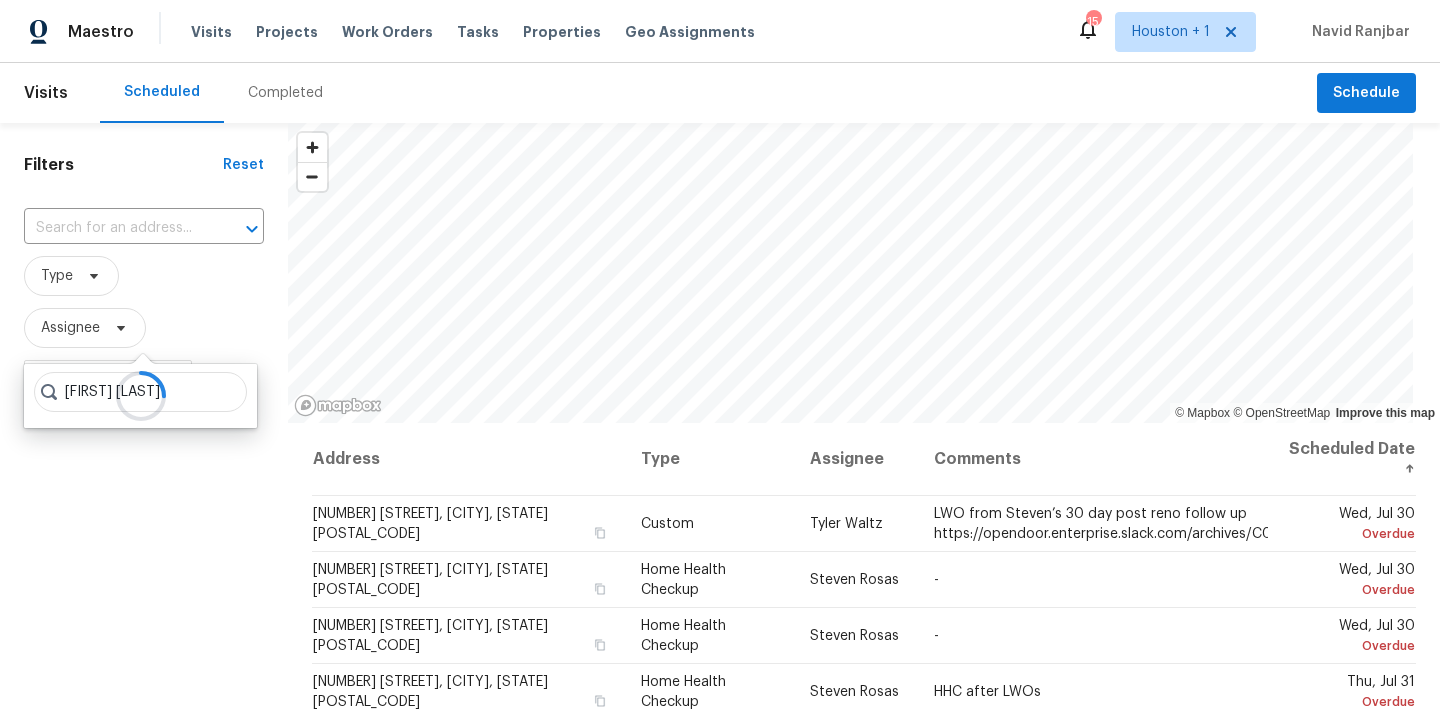 type on "andy taylor" 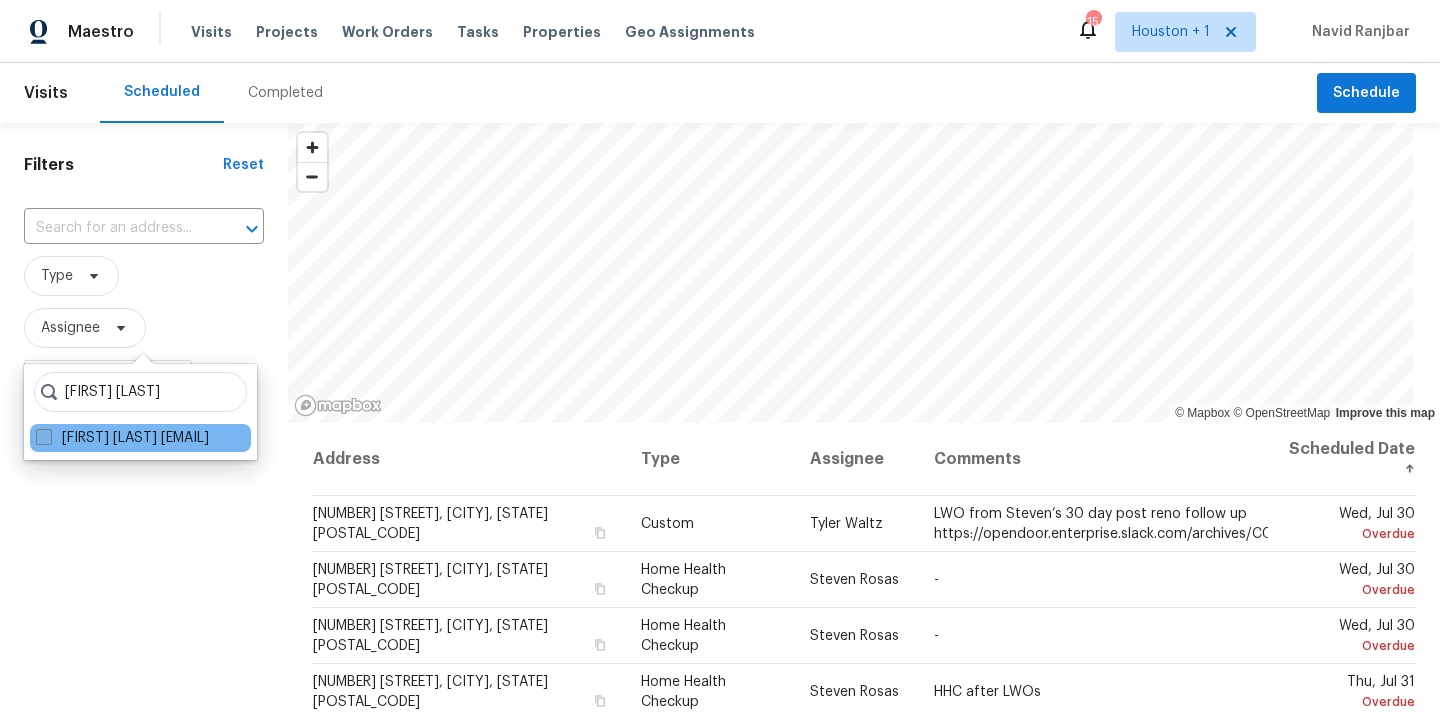 click on "Andy Taylor
andy.taylor@opendoor.com" at bounding box center (122, 438) 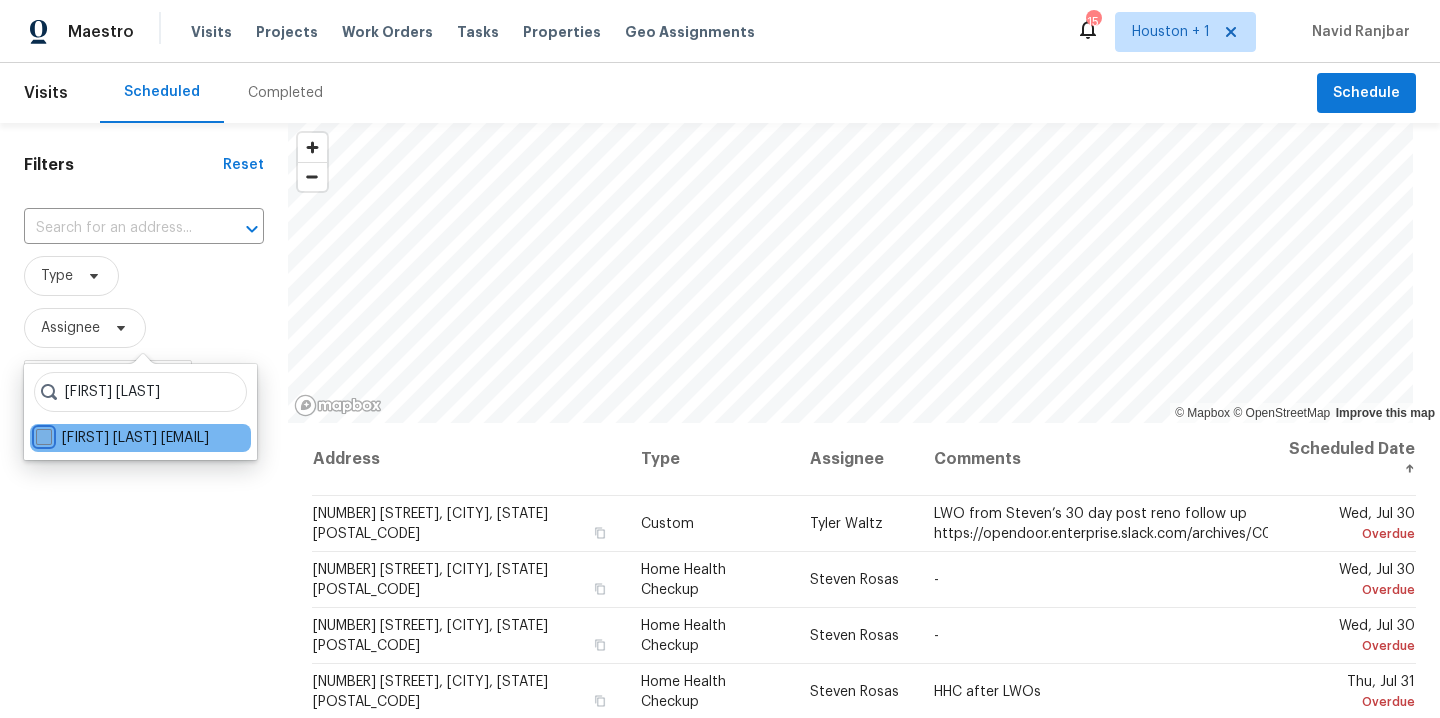 click on "Andy Taylor
andy.taylor@opendoor.com" at bounding box center [42, 434] 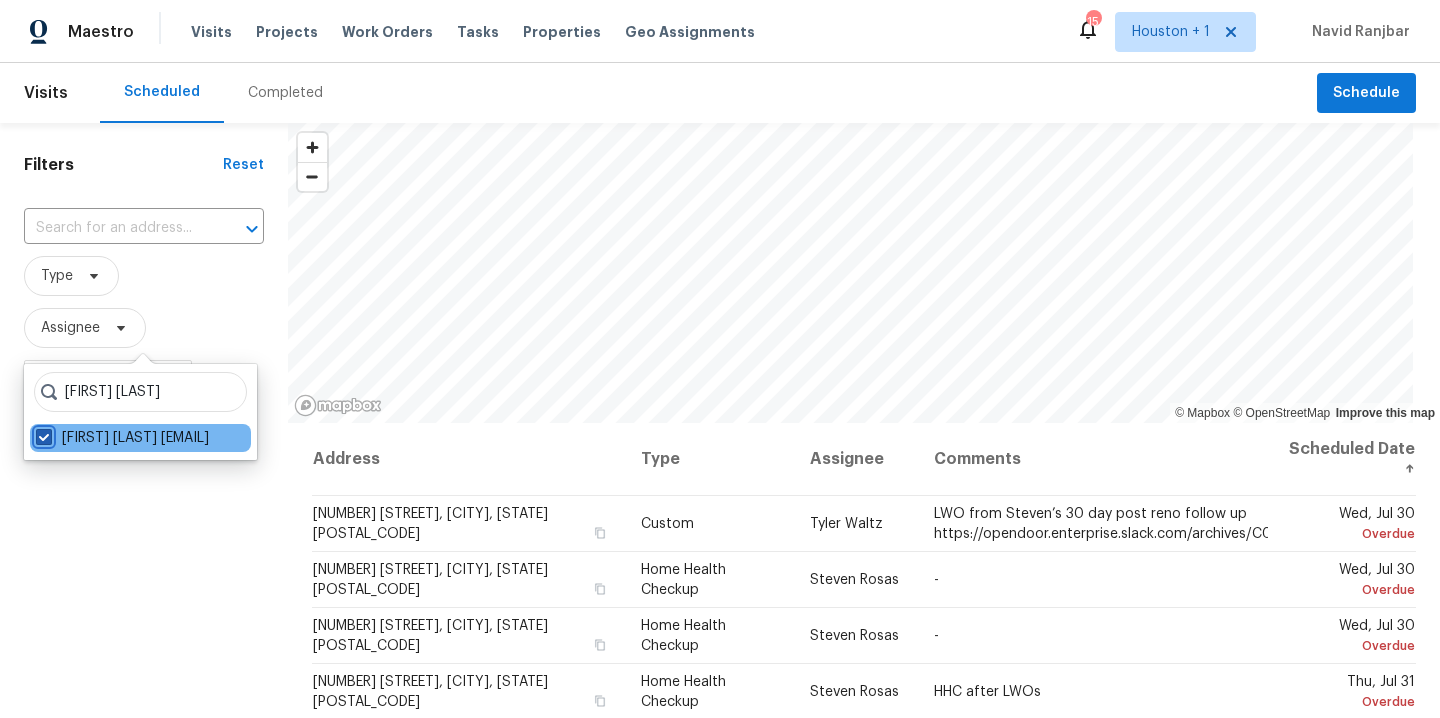 checkbox on "true" 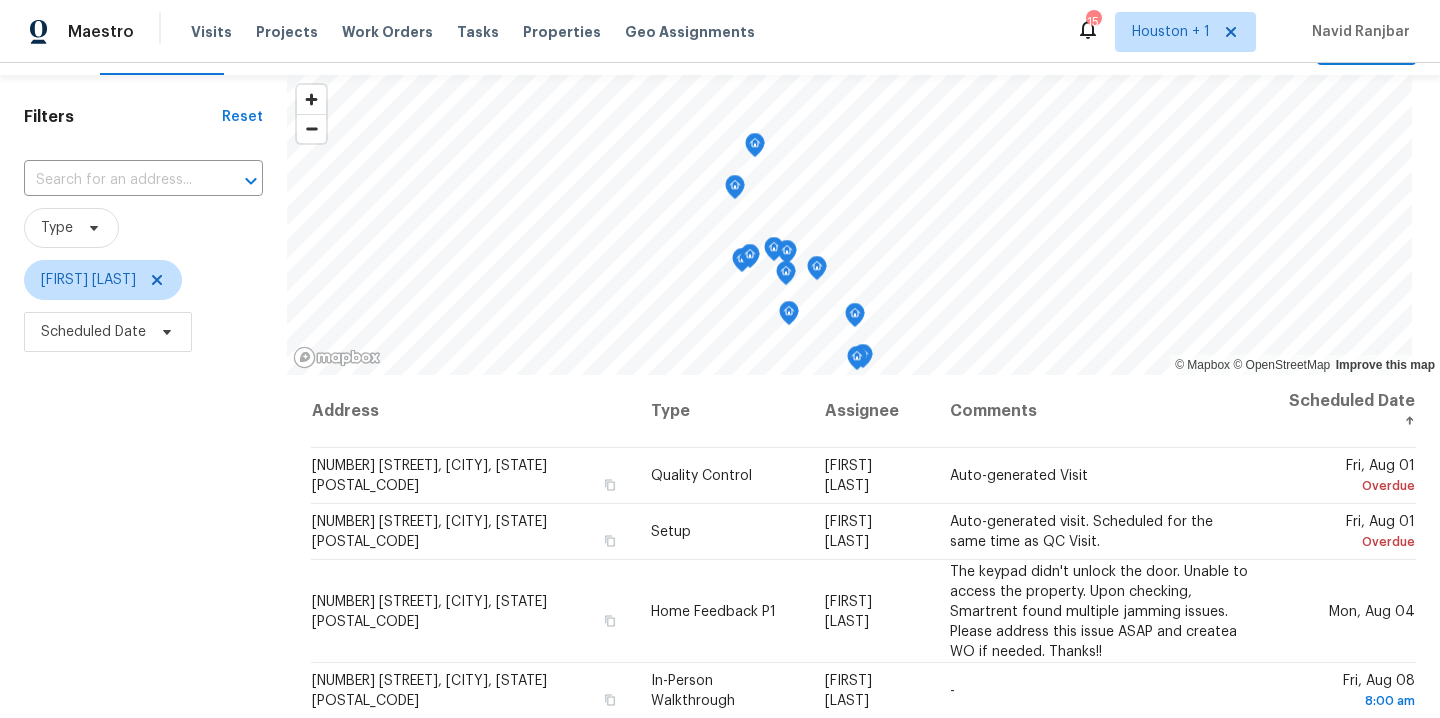 scroll, scrollTop: 122, scrollLeft: 0, axis: vertical 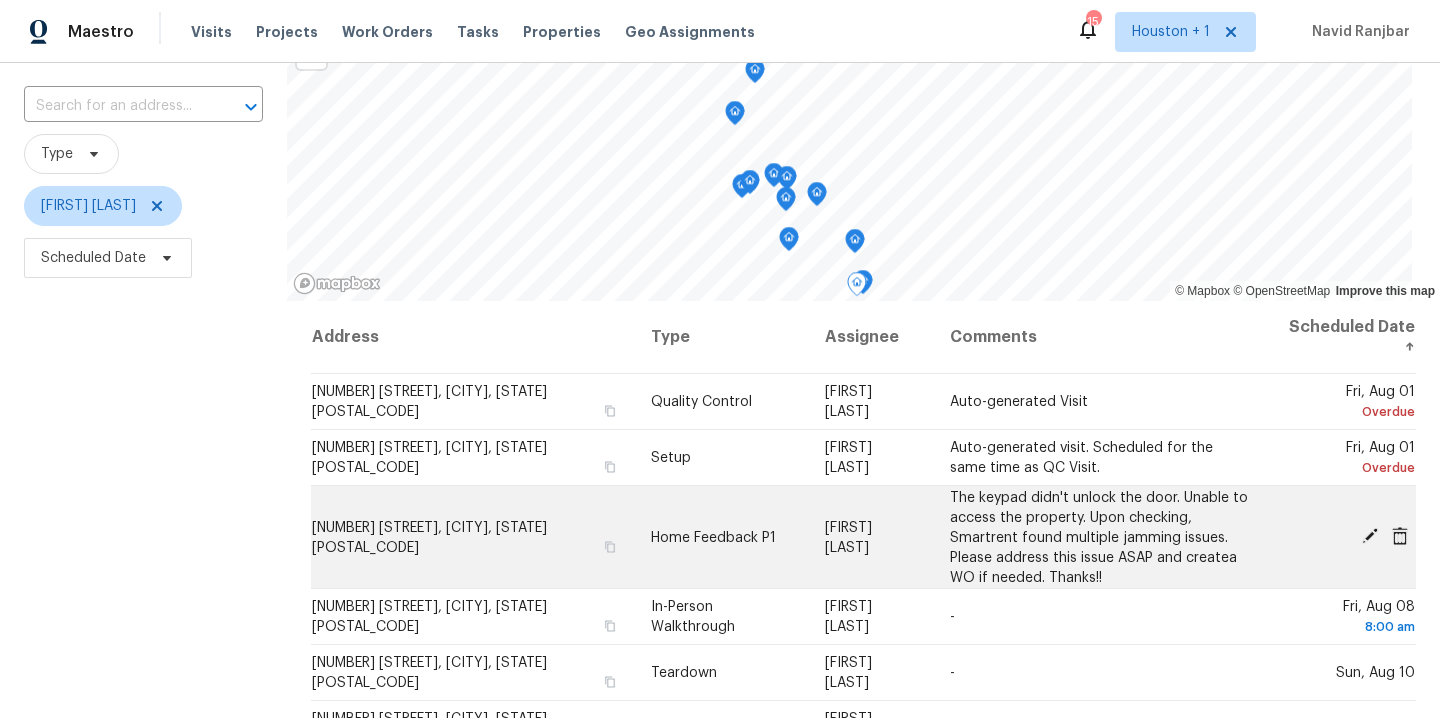 click 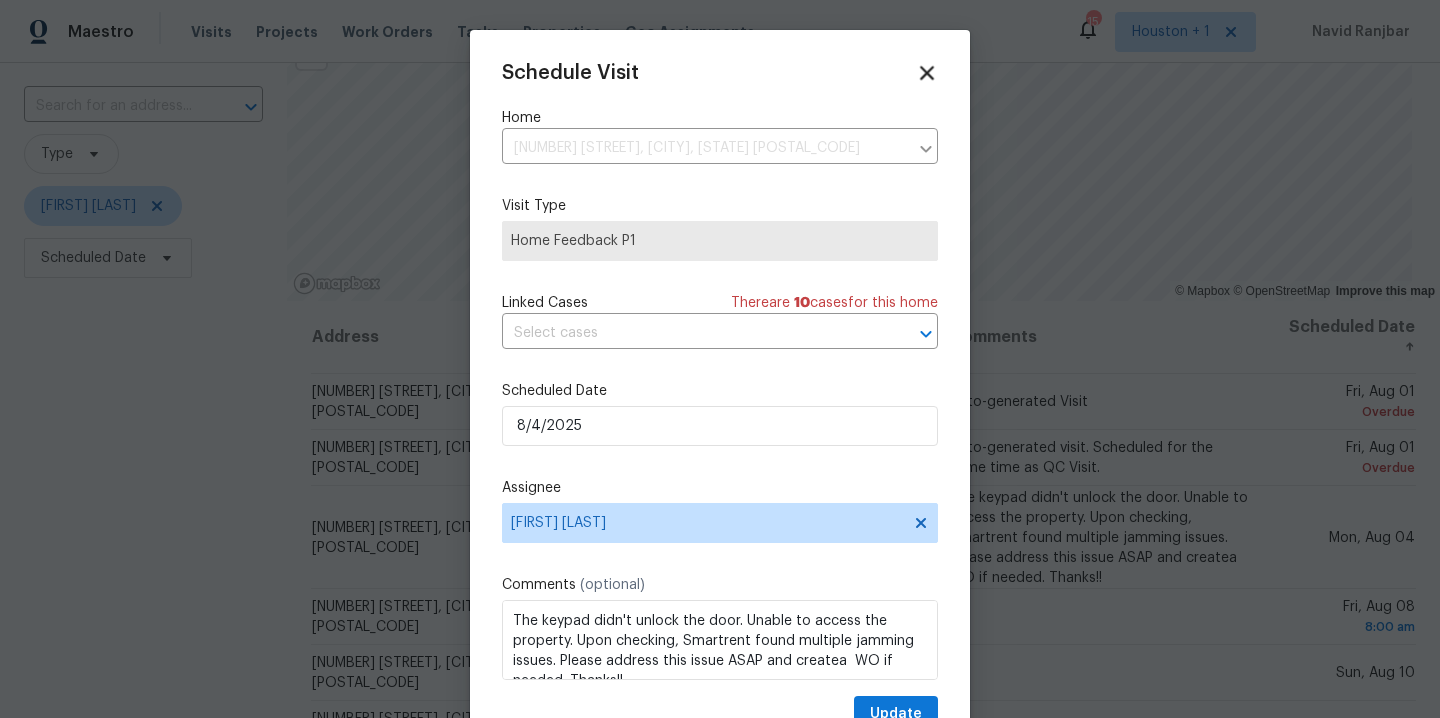 click 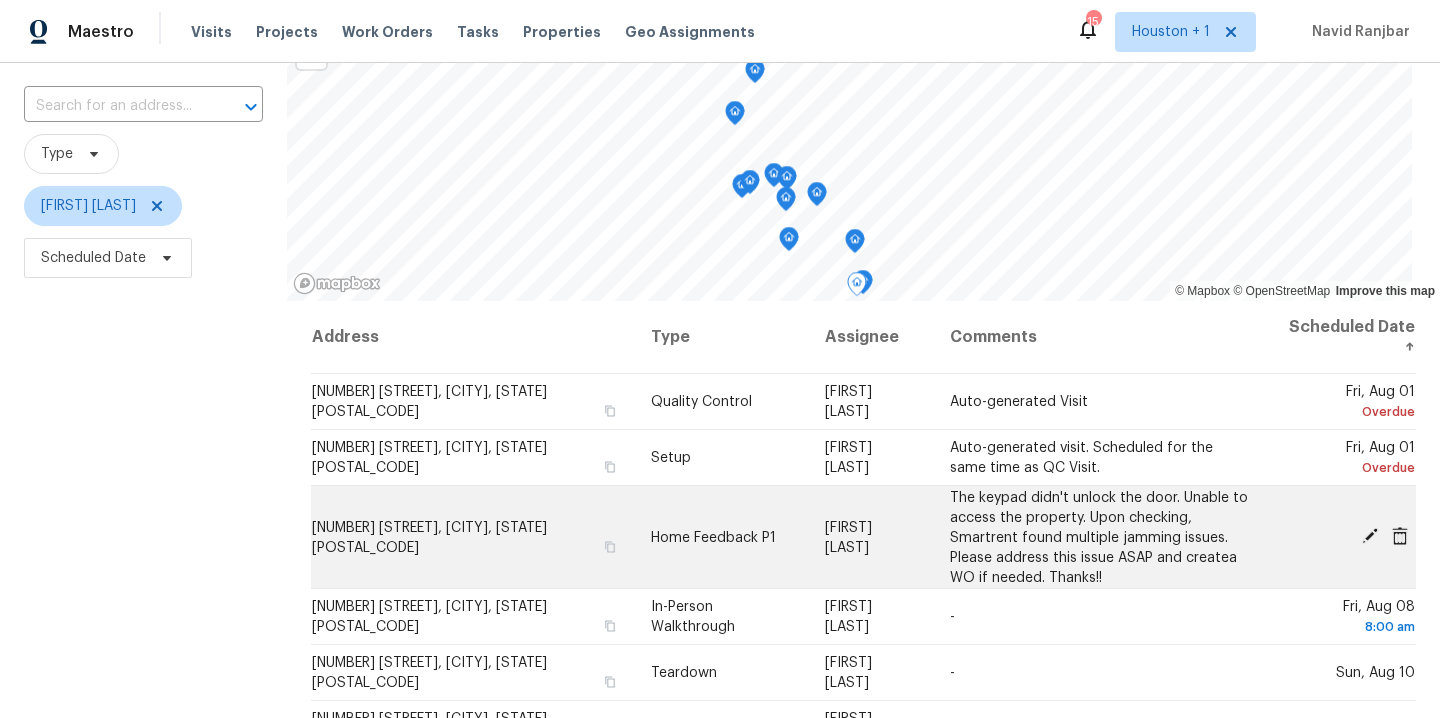 click 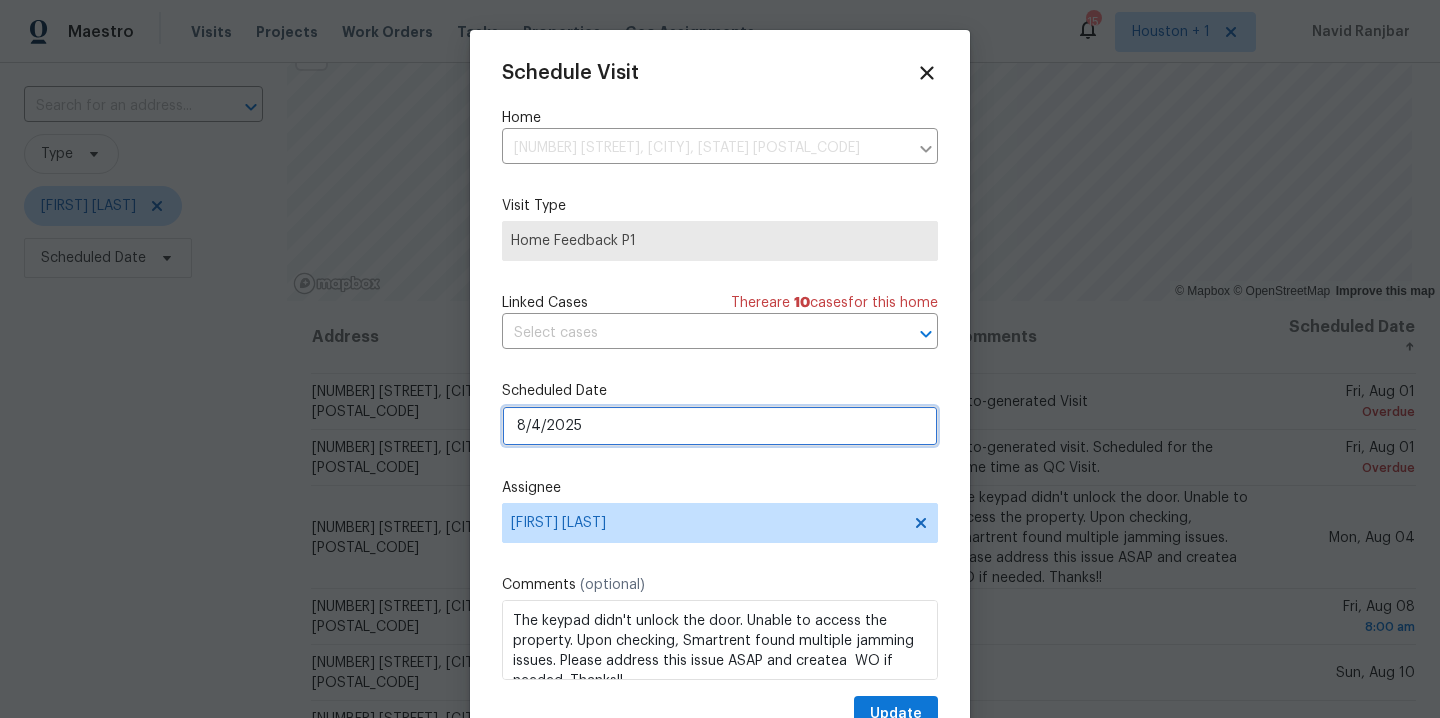click on "8/4/2025" at bounding box center [720, 426] 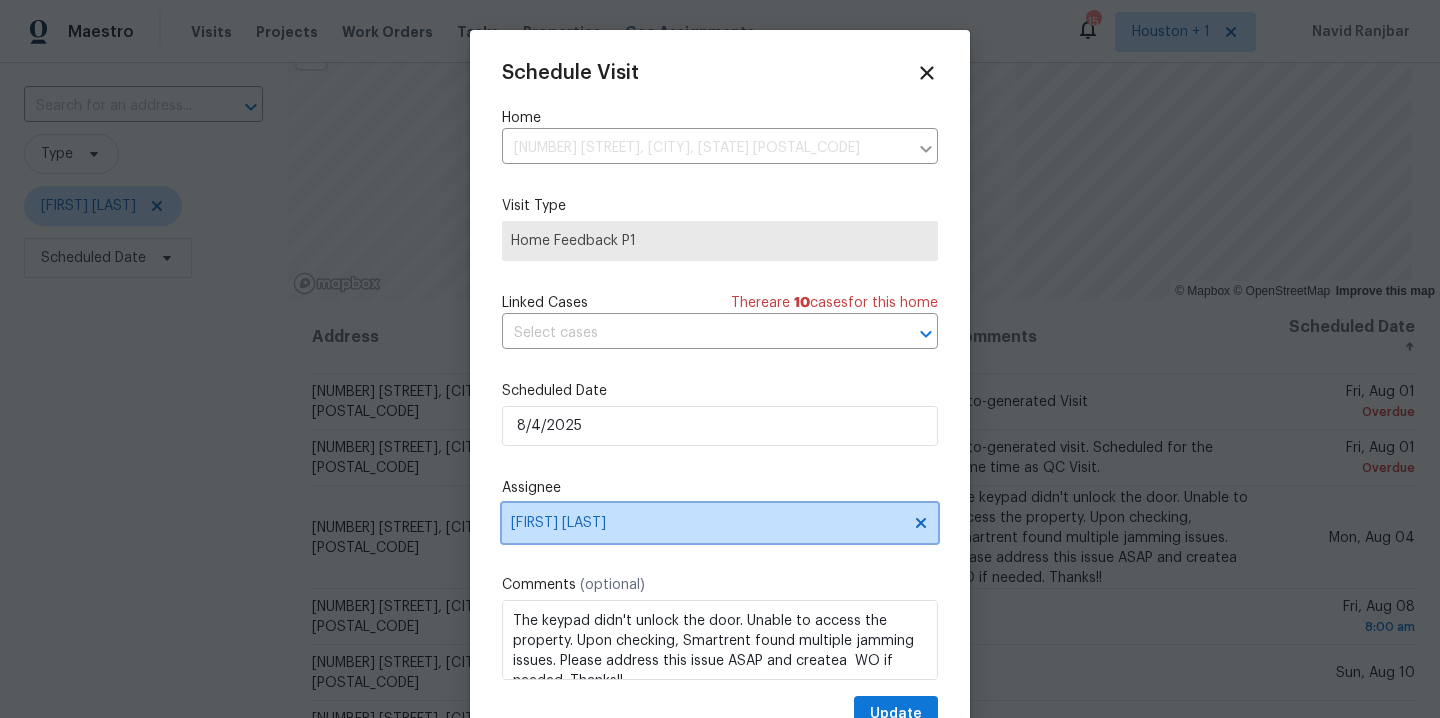 click on "[FIRST] [LAST]" at bounding box center (707, 523) 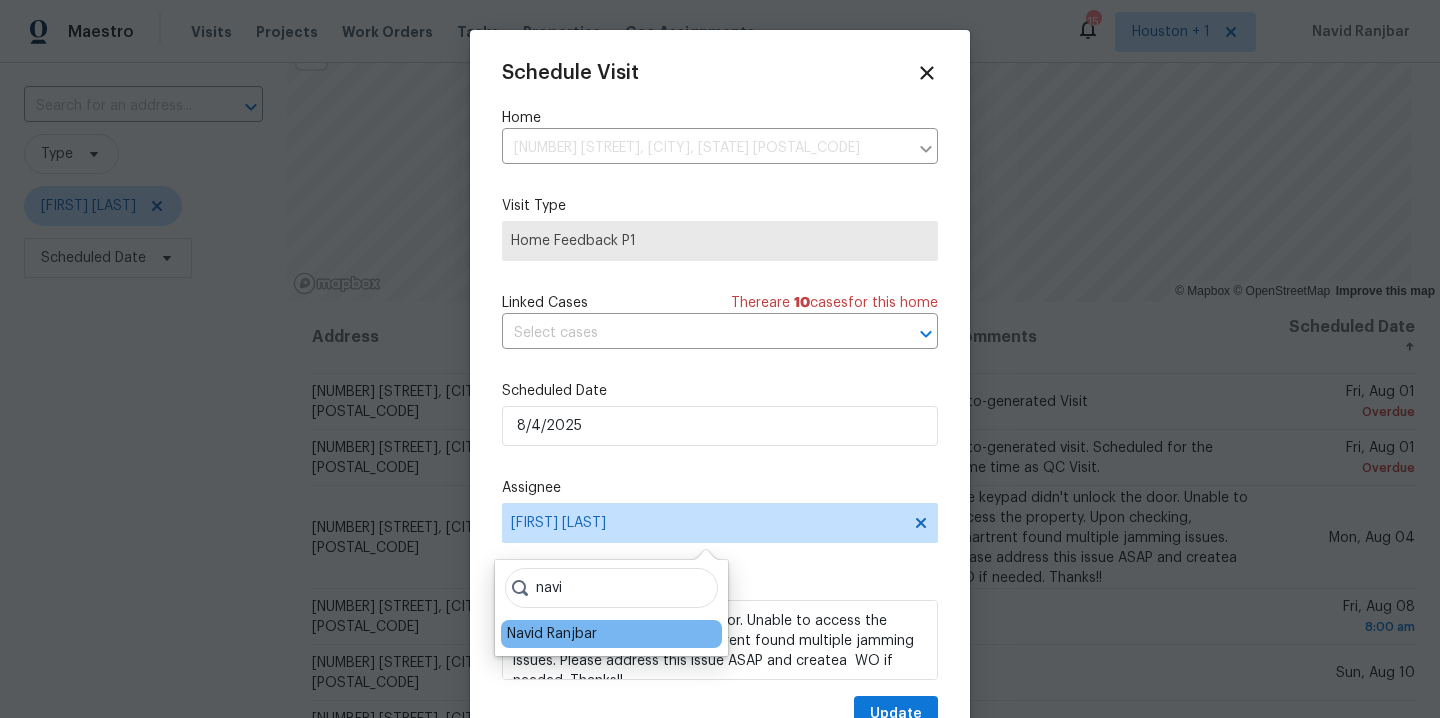 type on "navi" 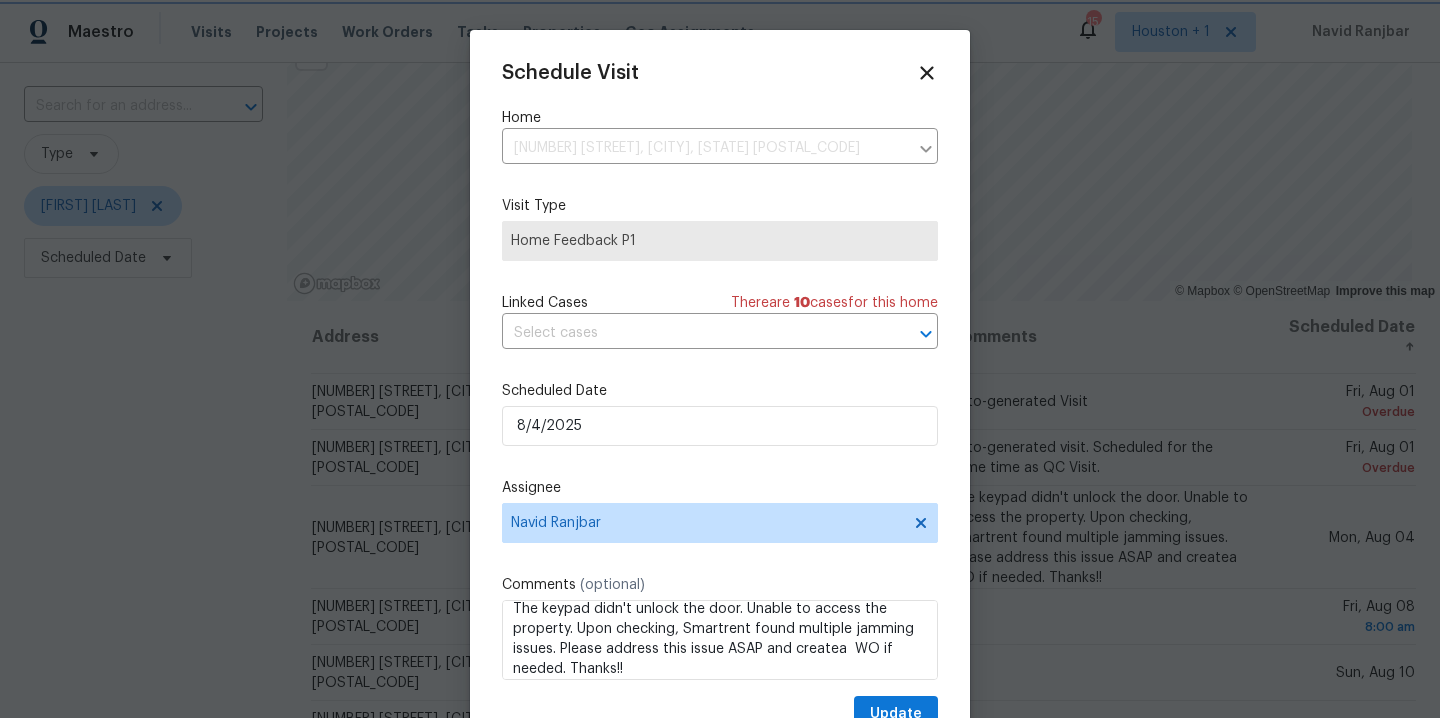 scroll, scrollTop: 22, scrollLeft: 0, axis: vertical 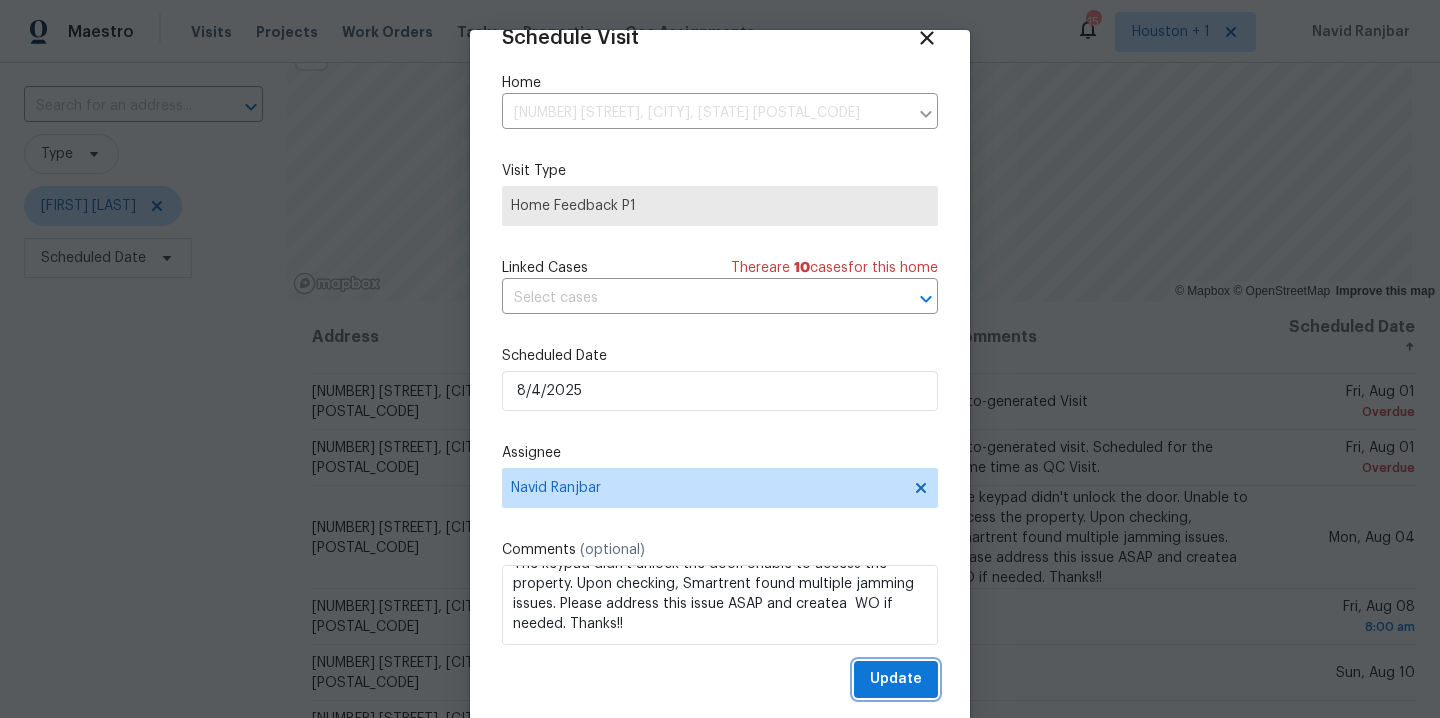 click on "Update" at bounding box center [896, 679] 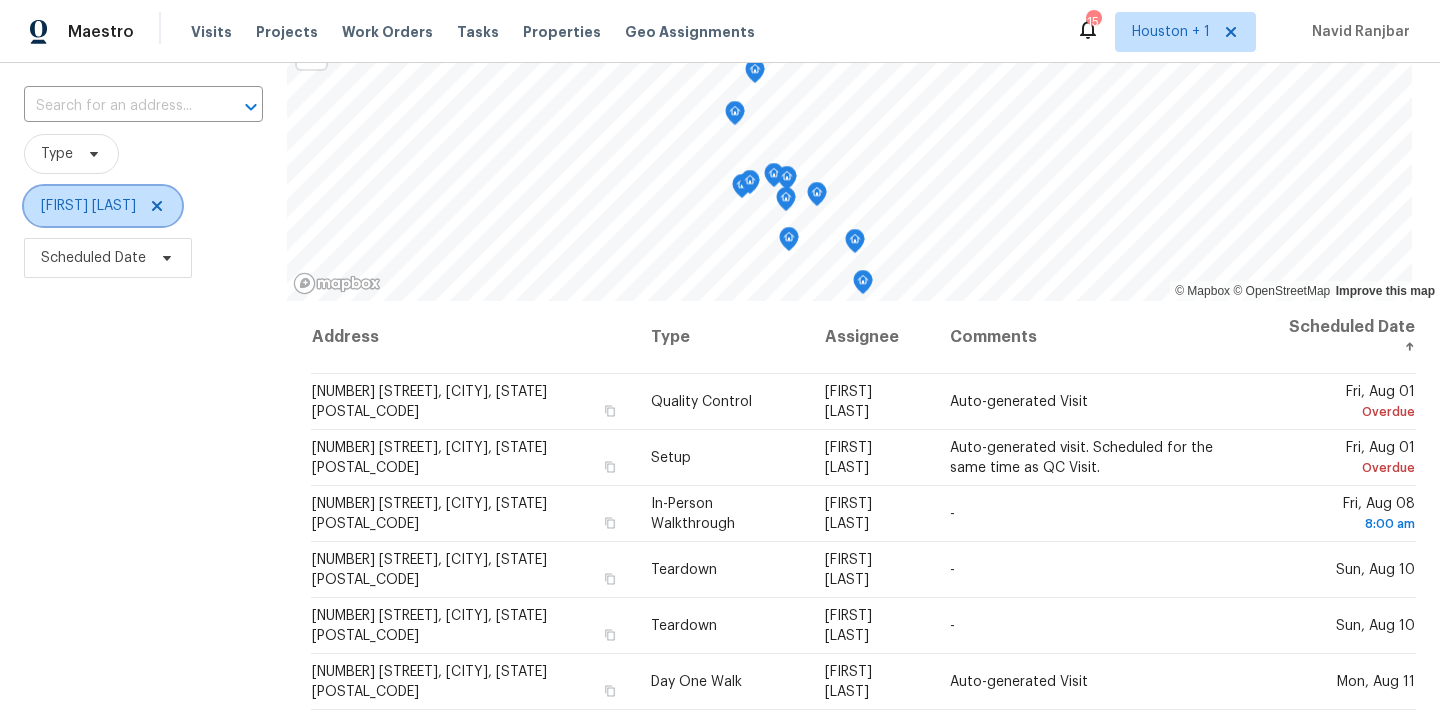 click 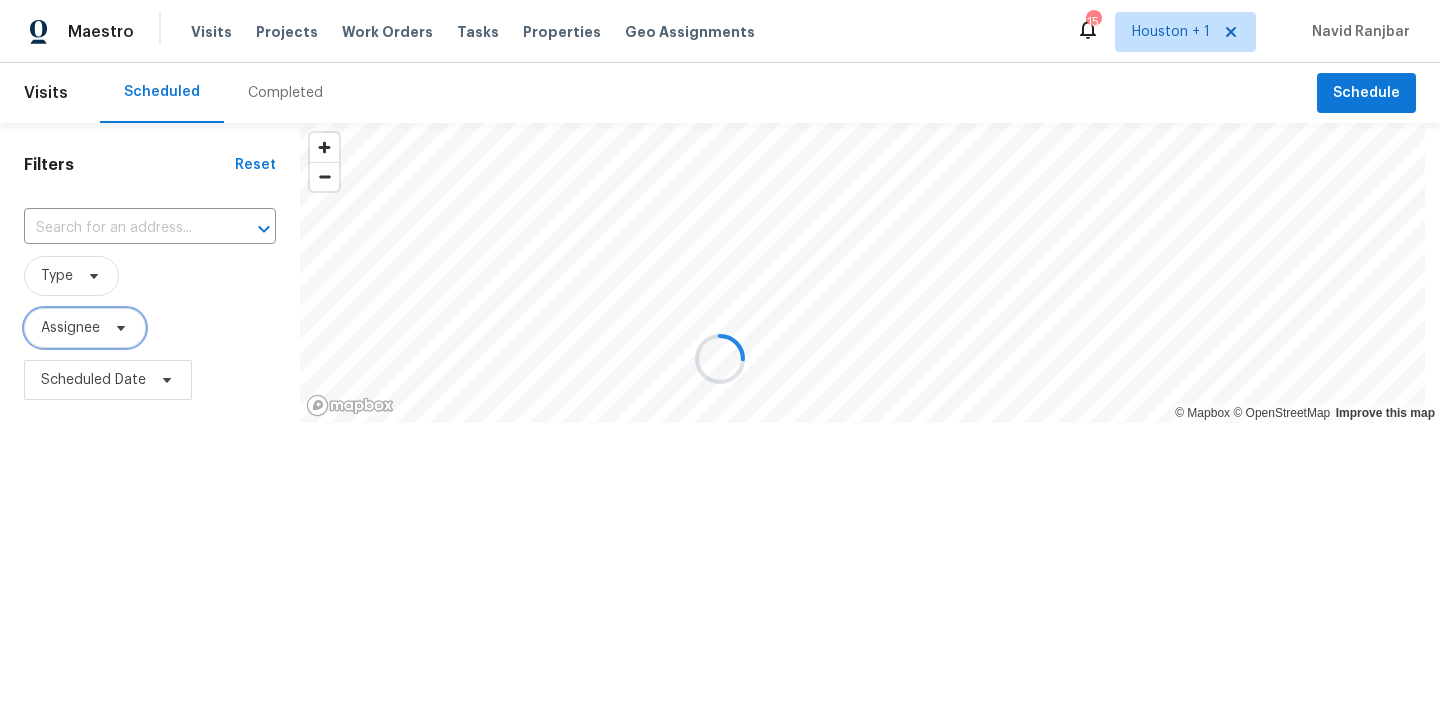 scroll, scrollTop: 0, scrollLeft: 0, axis: both 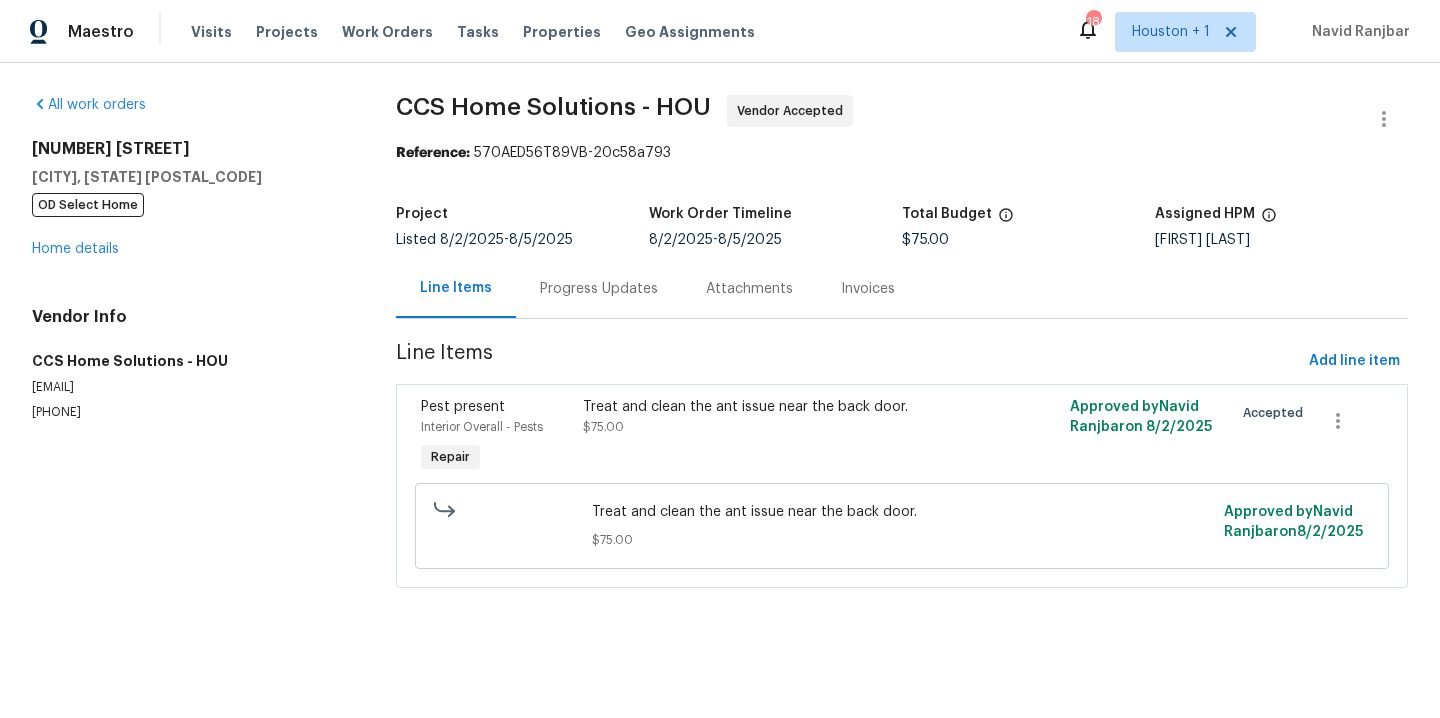click on "Progress Updates" at bounding box center (599, 289) 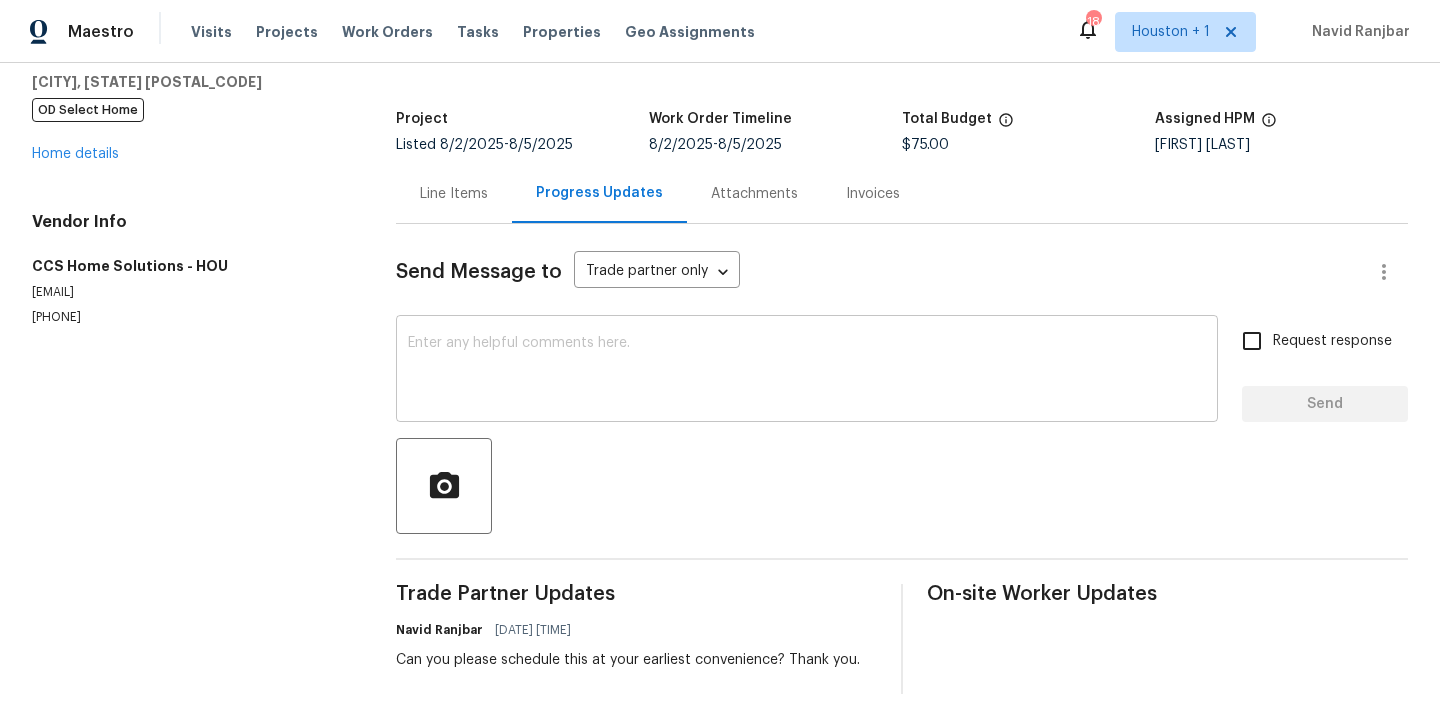 scroll, scrollTop: 118, scrollLeft: 0, axis: vertical 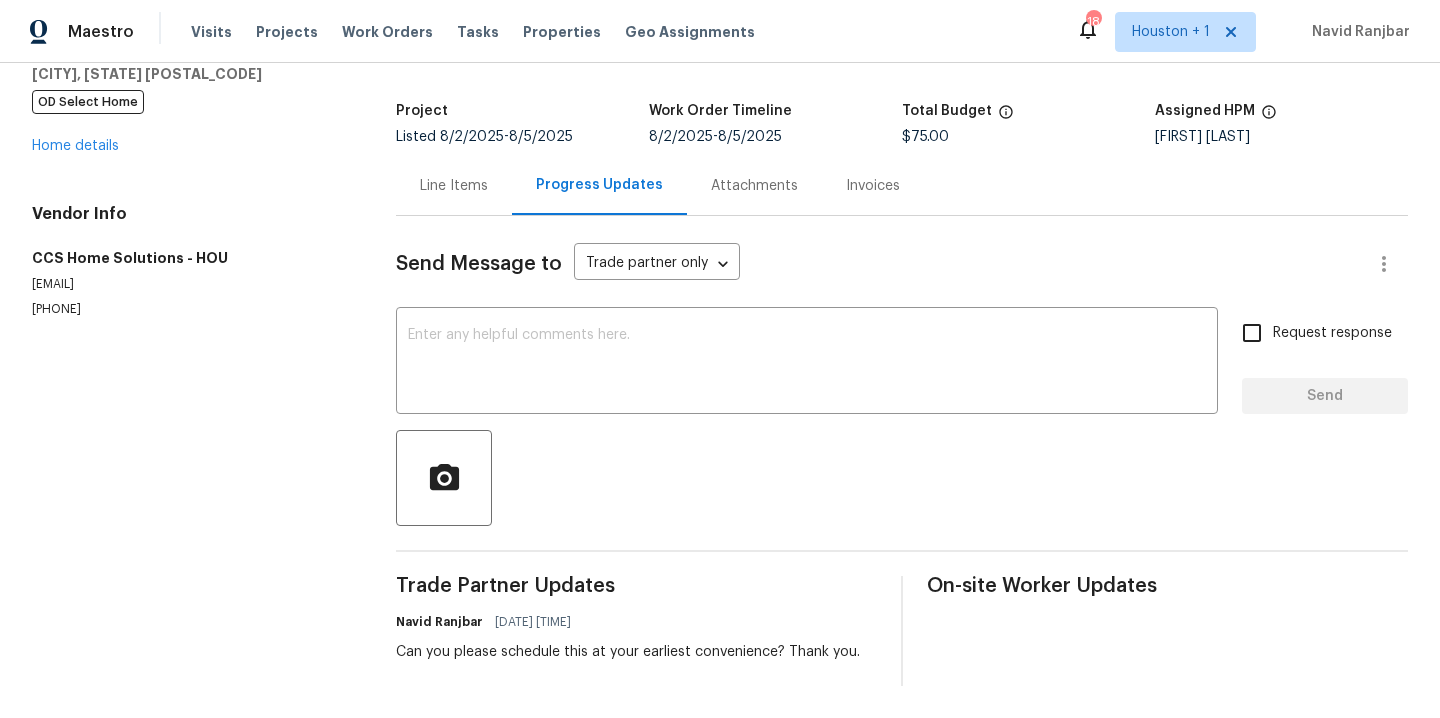 click on "Line Items" at bounding box center [454, 186] 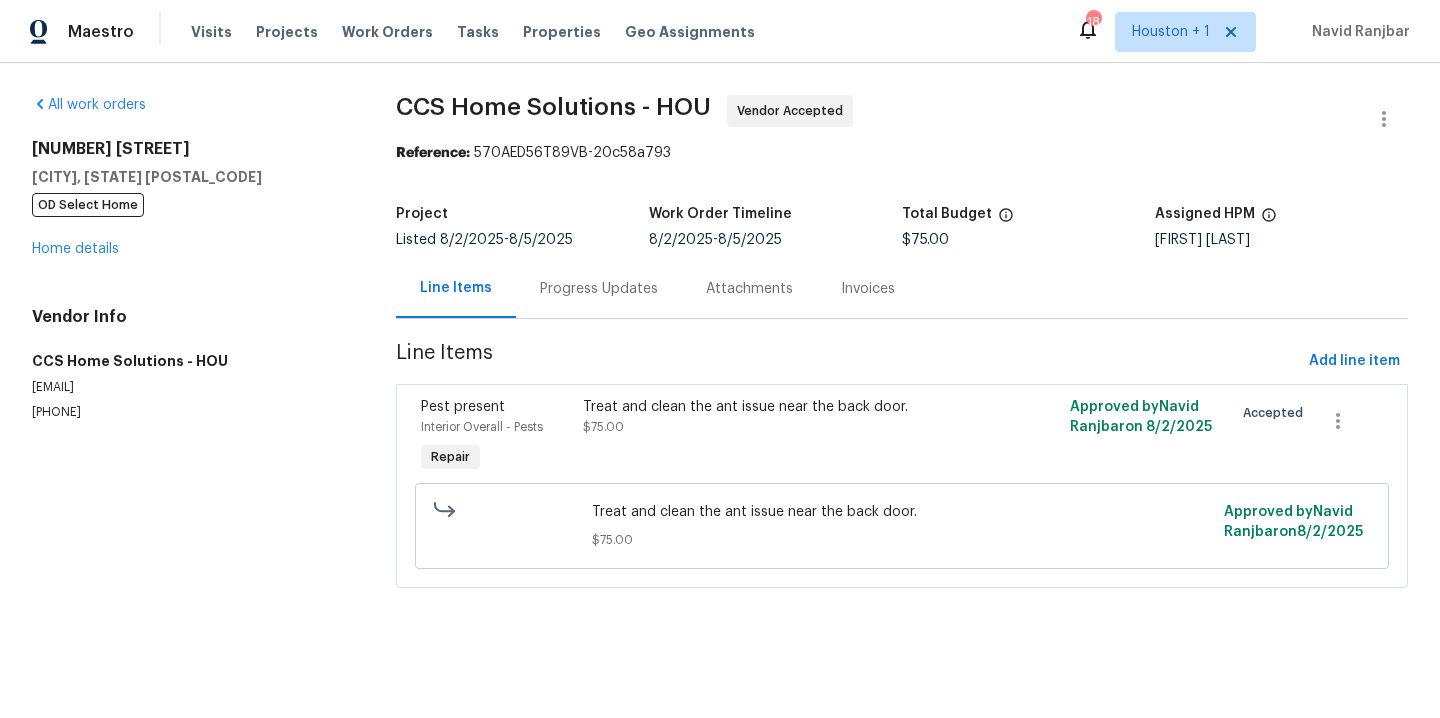 scroll, scrollTop: 0, scrollLeft: 0, axis: both 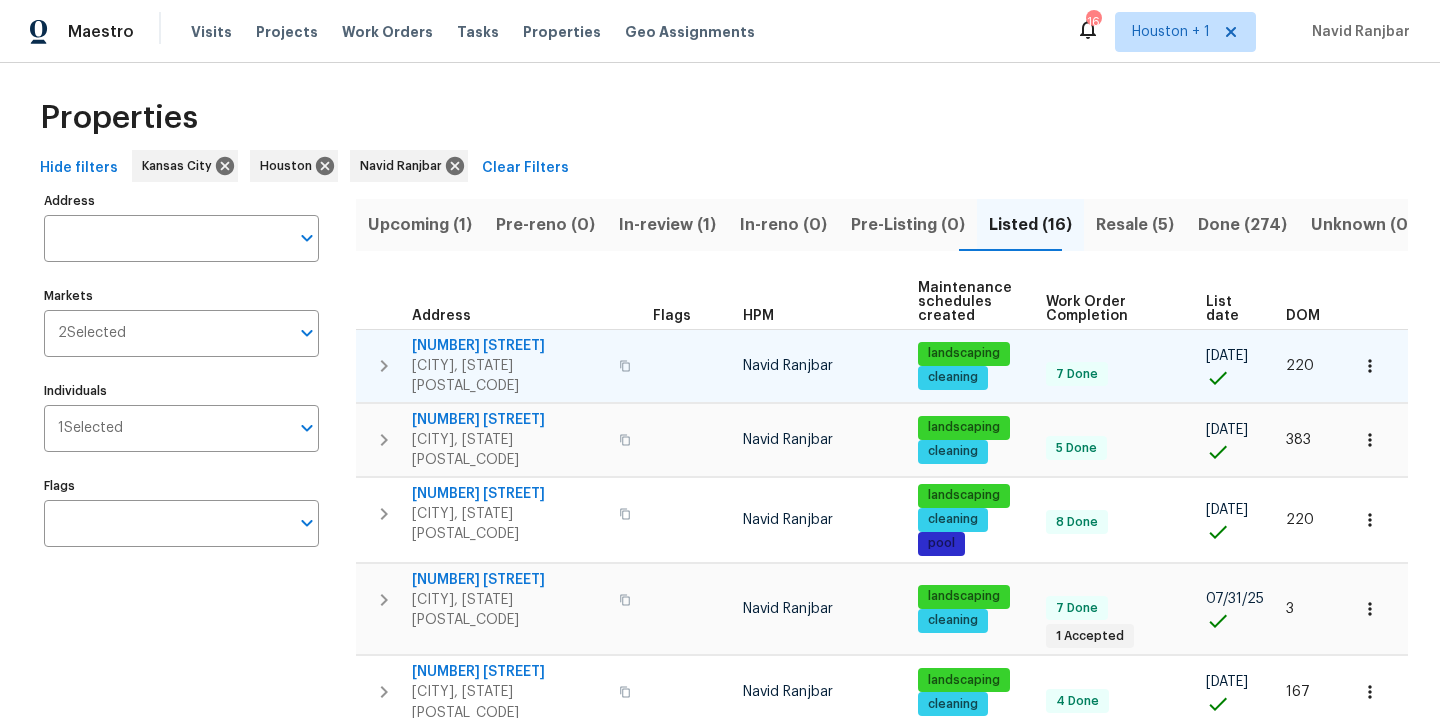 click on "[NUMBER] [STREET]" at bounding box center [509, 346] 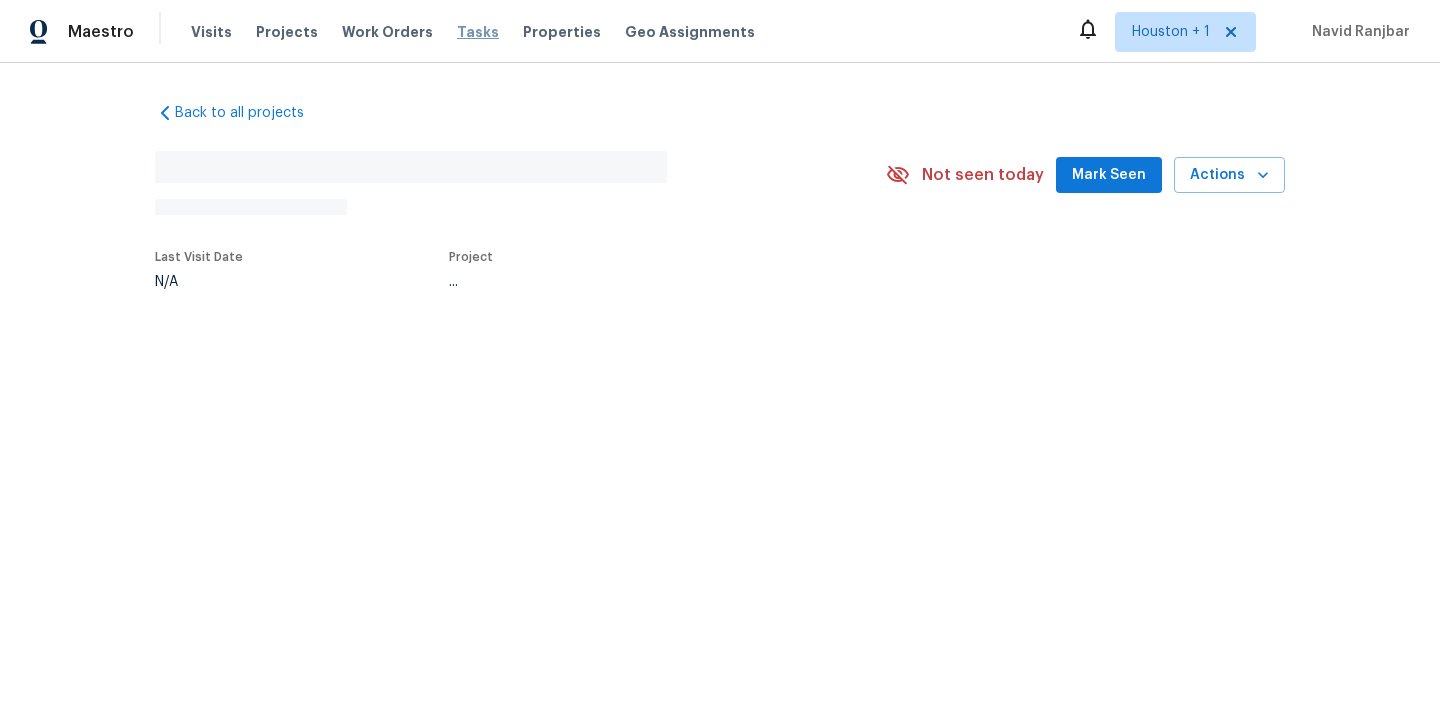 scroll, scrollTop: 0, scrollLeft: 0, axis: both 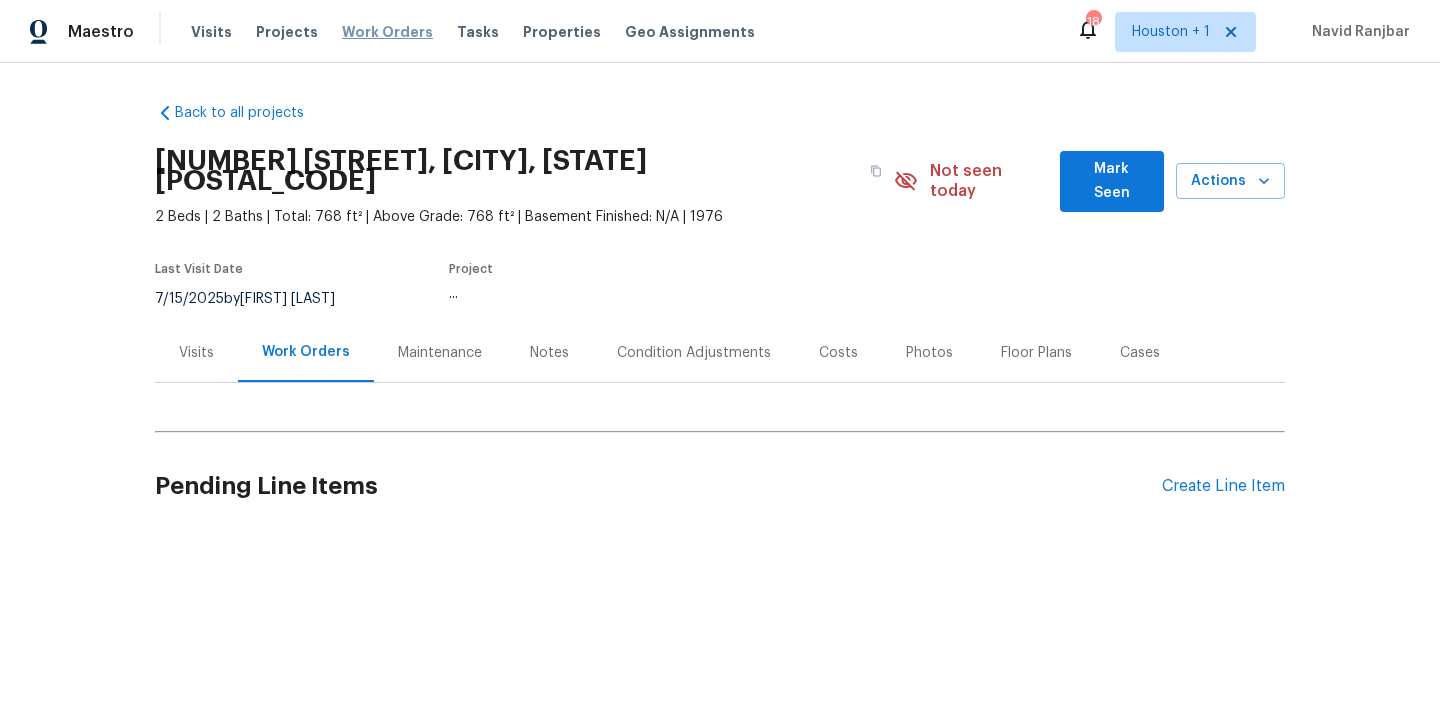 click on "Work Orders" at bounding box center [387, 32] 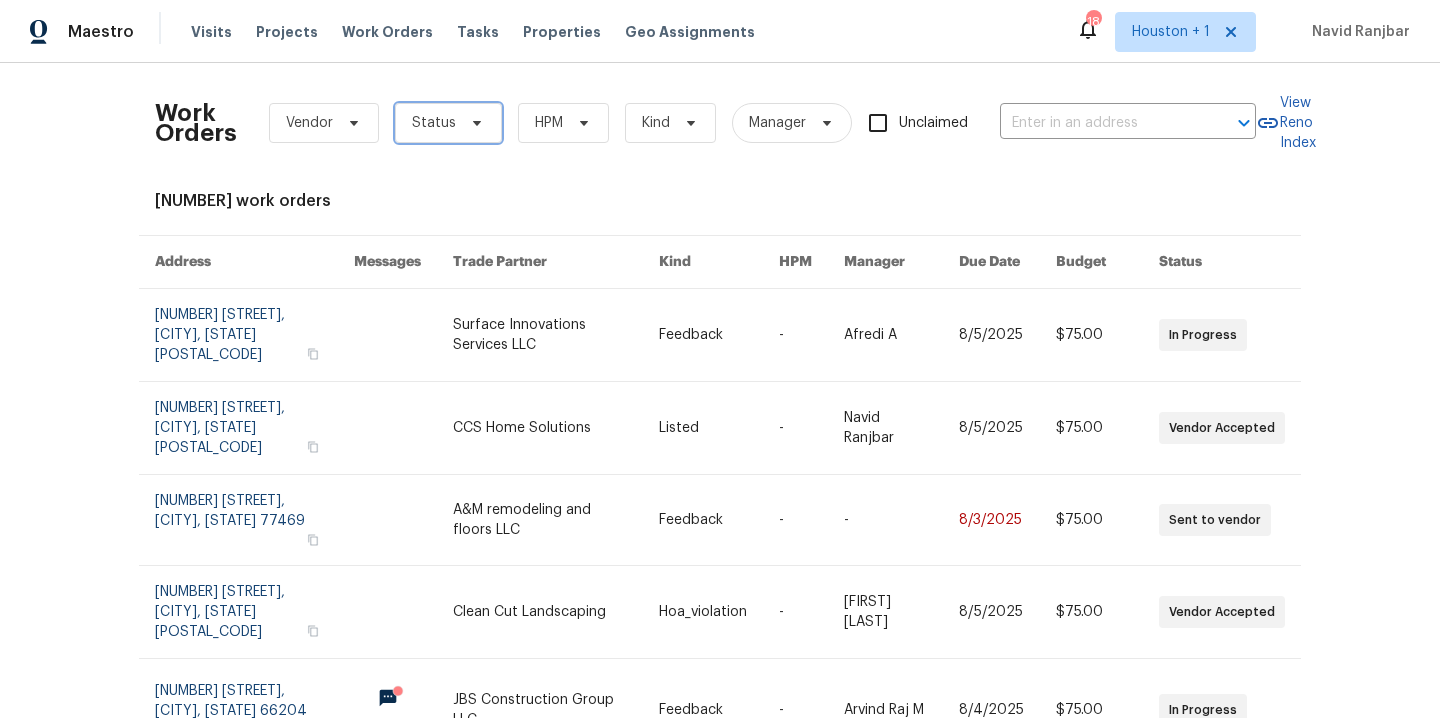 click at bounding box center (474, 123) 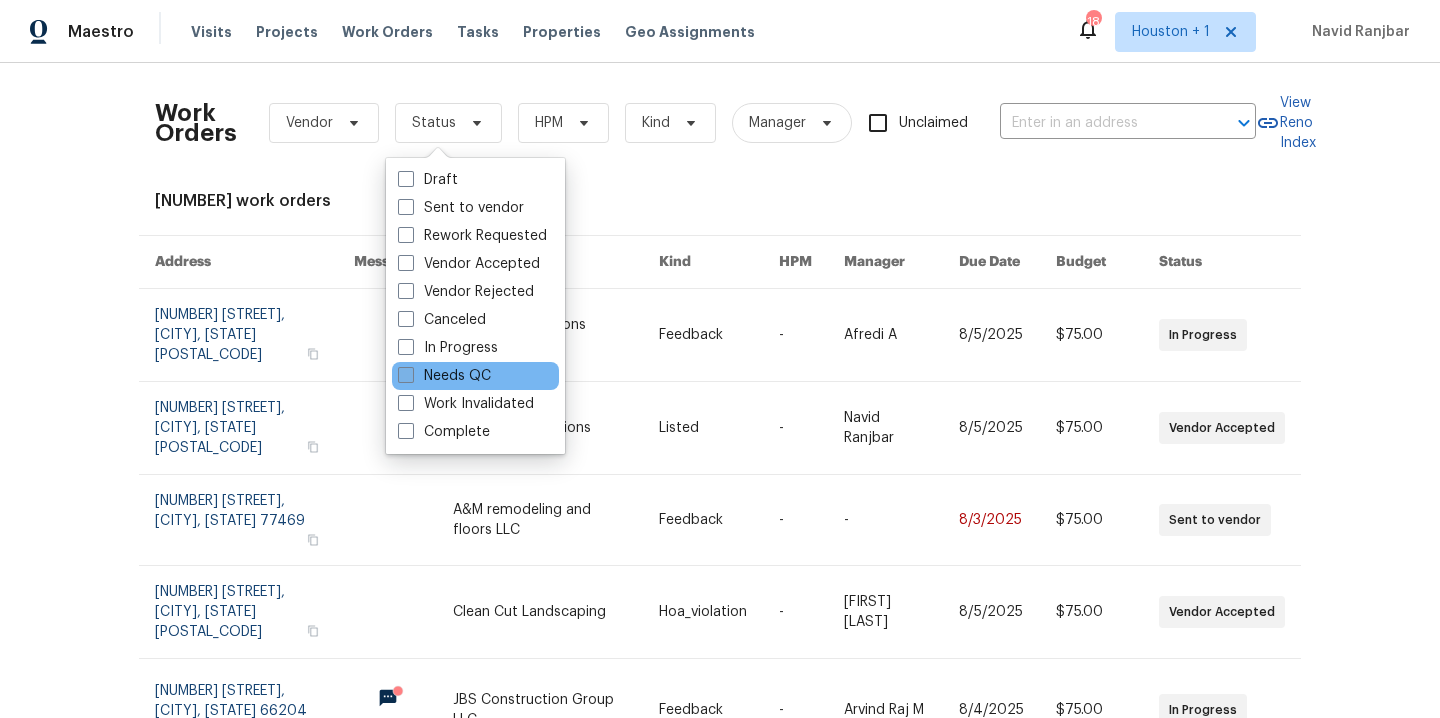 click on "Needs QC" at bounding box center [444, 376] 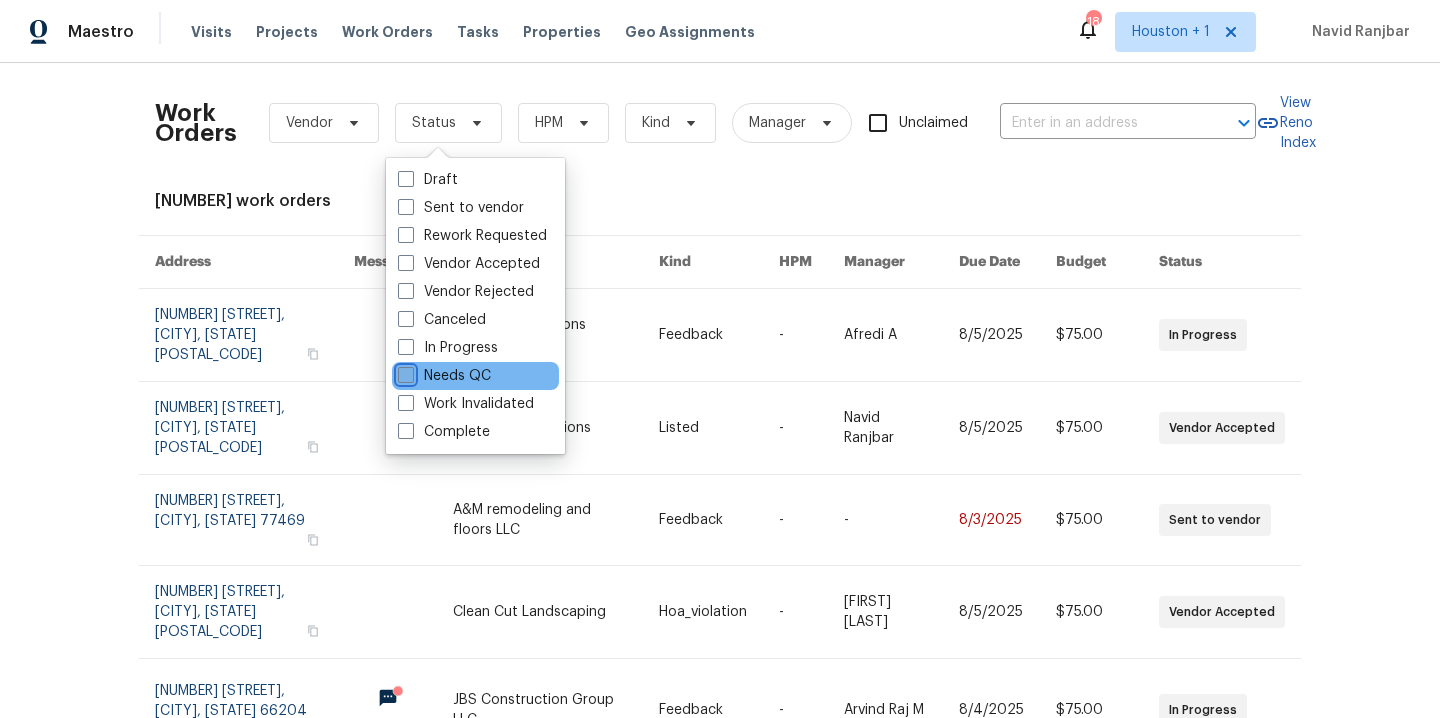 click on "Needs QC" at bounding box center (404, 372) 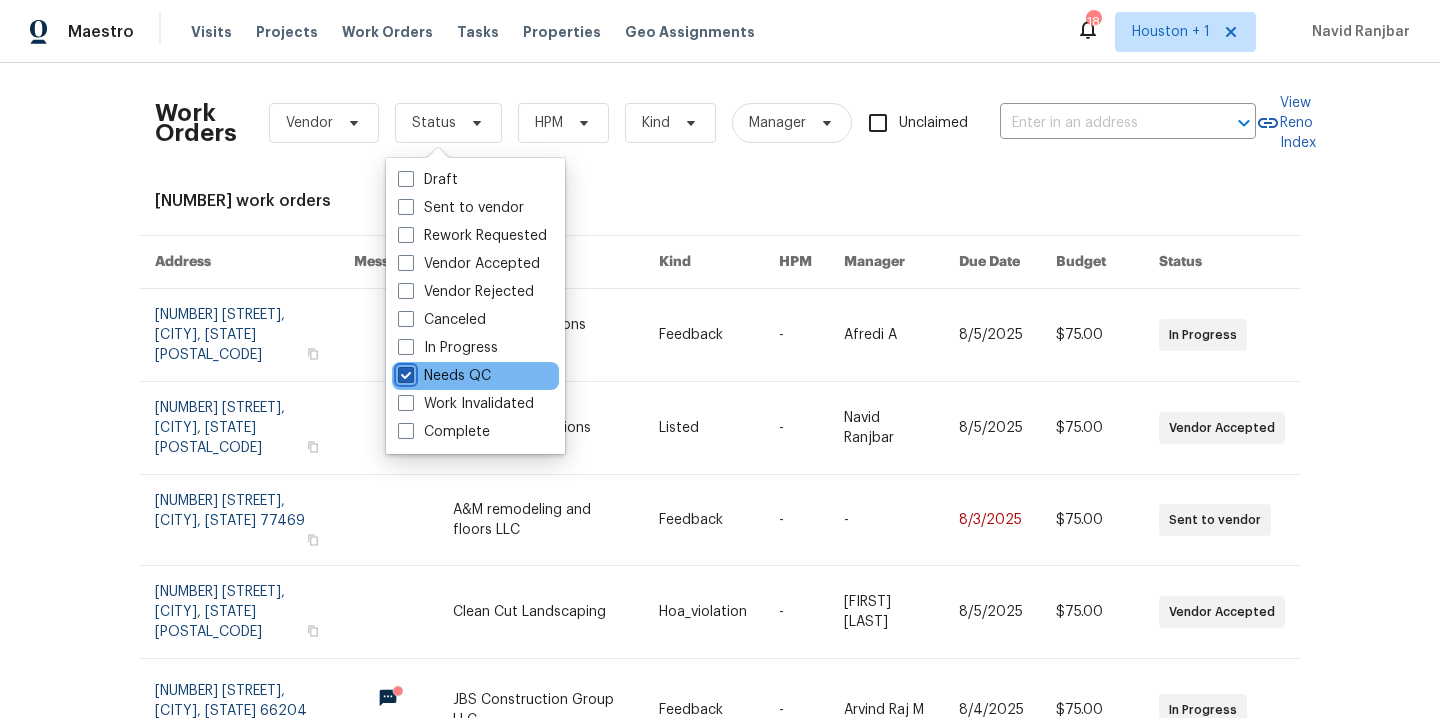 checkbox on "true" 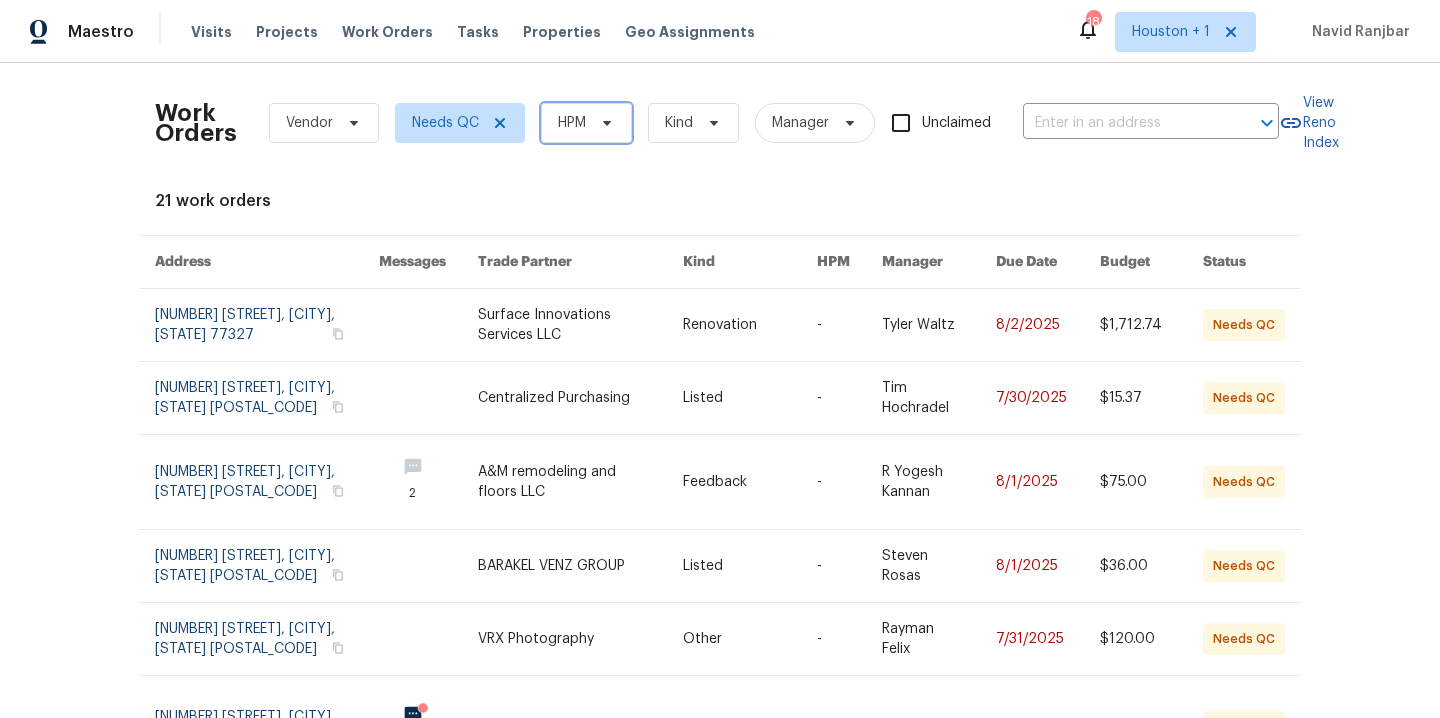 click on "HPM" at bounding box center [572, 123] 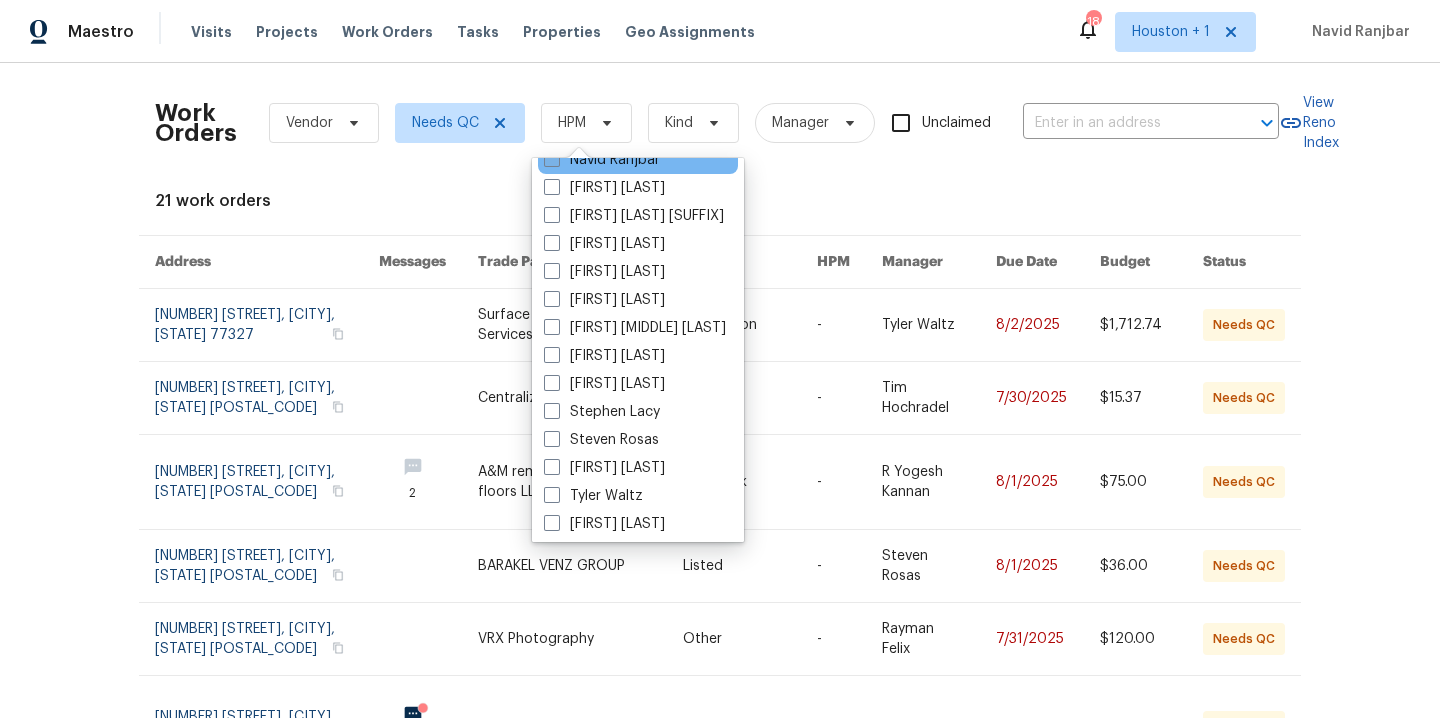 click on "Navid Ranjbar" at bounding box center [602, 160] 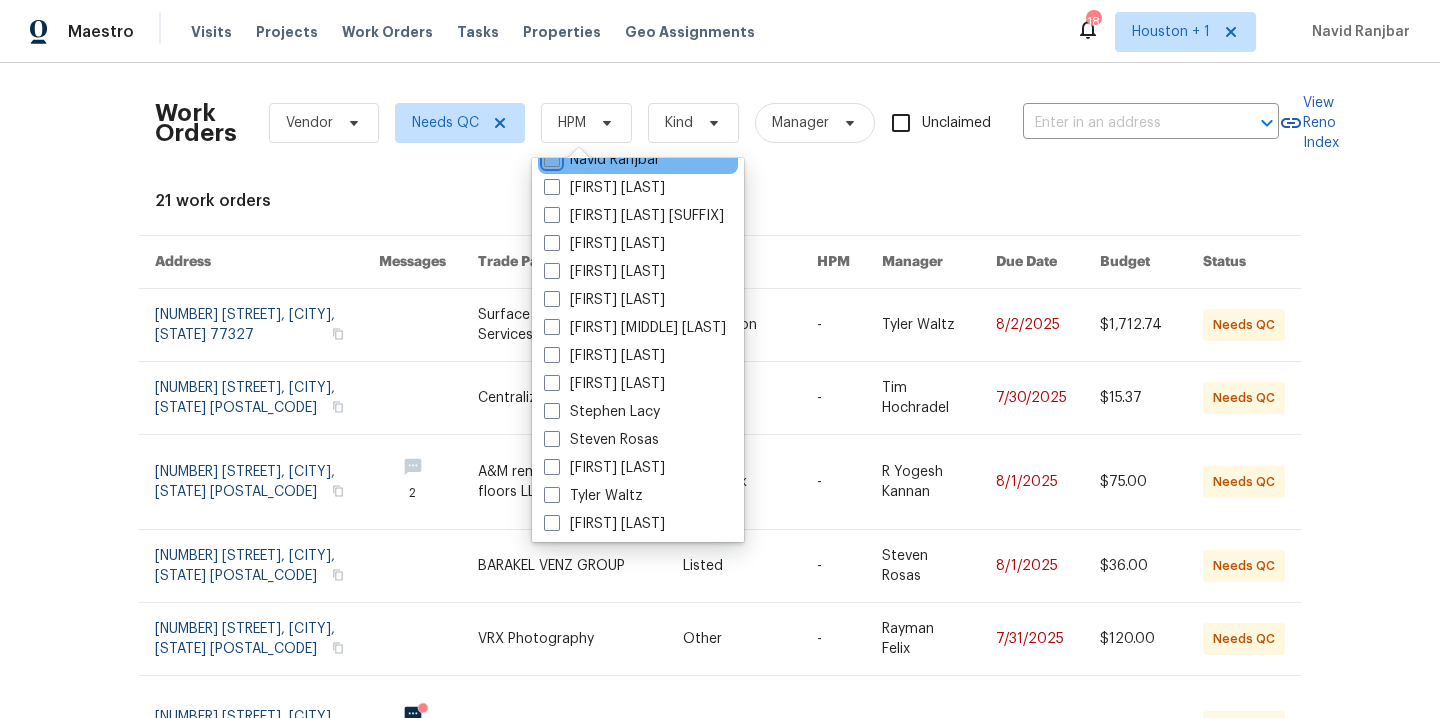 click on "Navid Ranjbar" at bounding box center (550, 156) 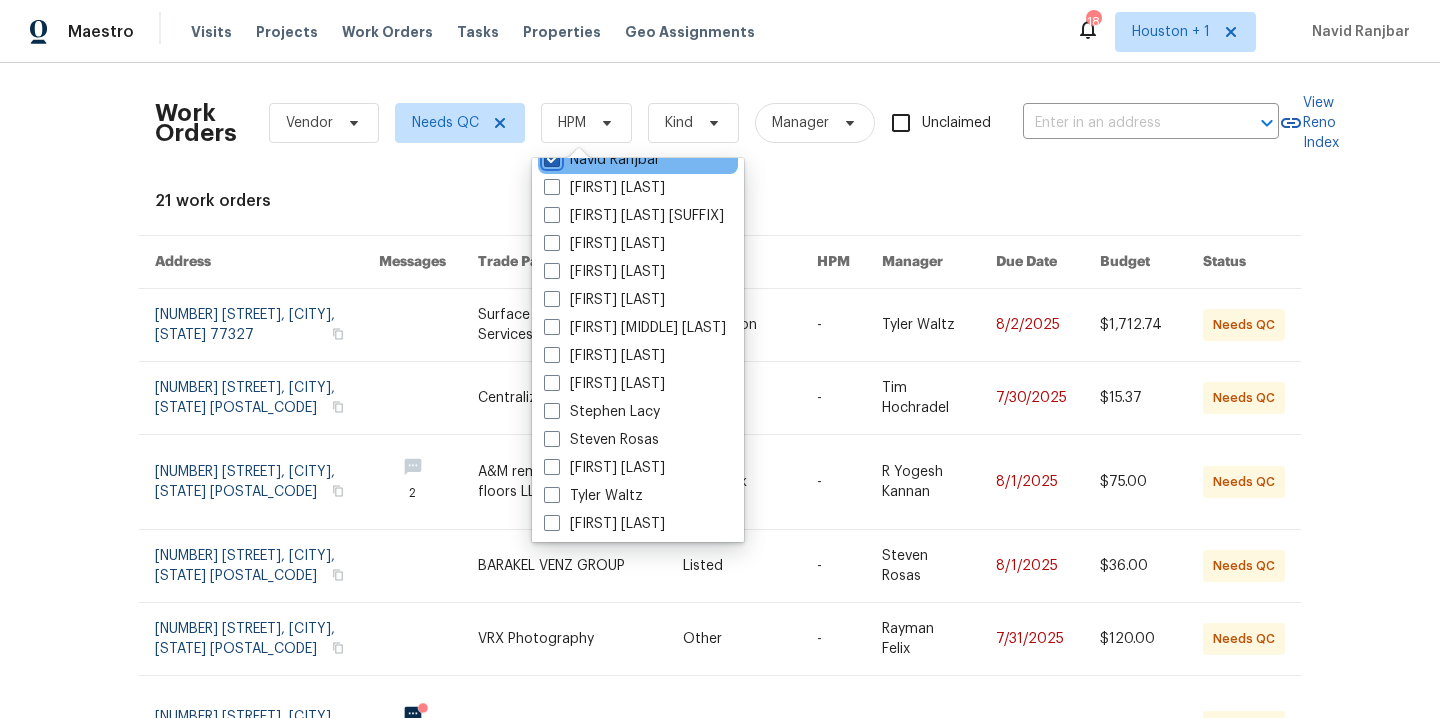 checkbox on "true" 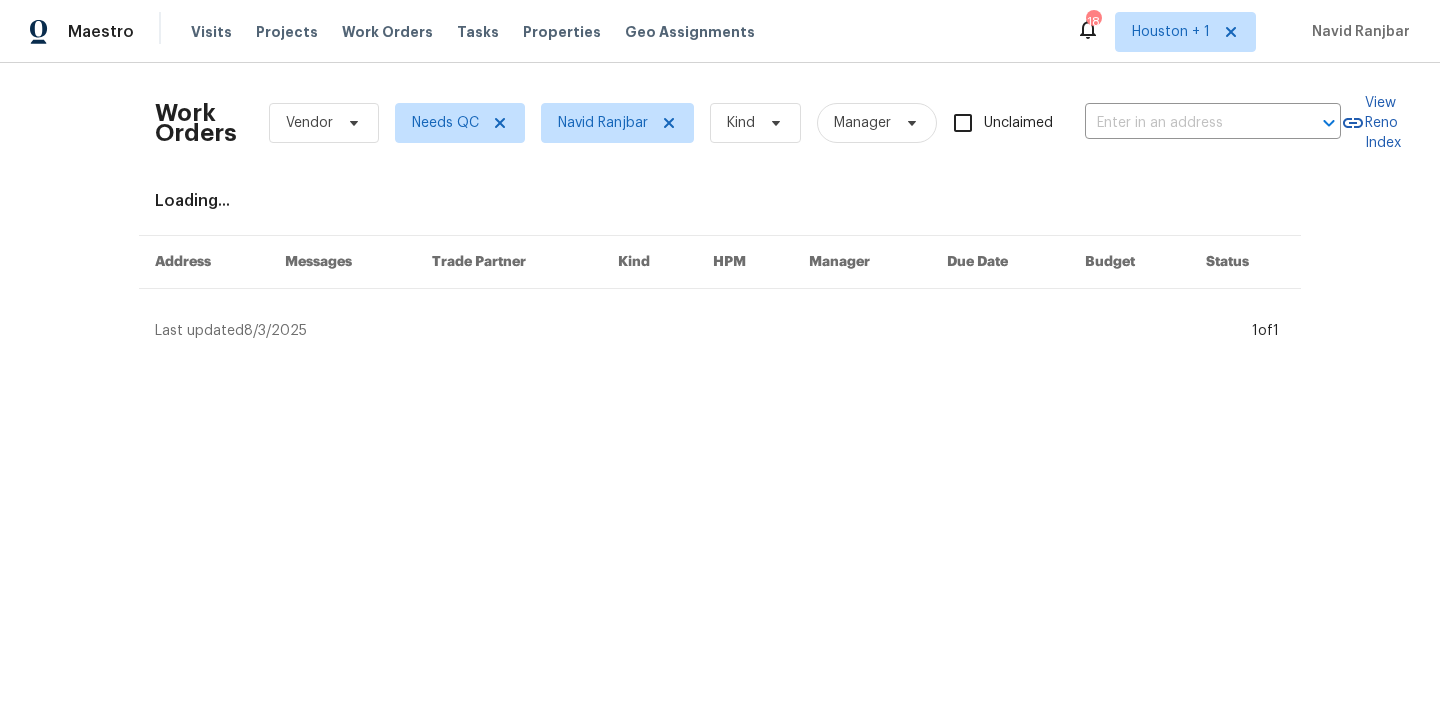 scroll, scrollTop: 628, scrollLeft: 0, axis: vertical 